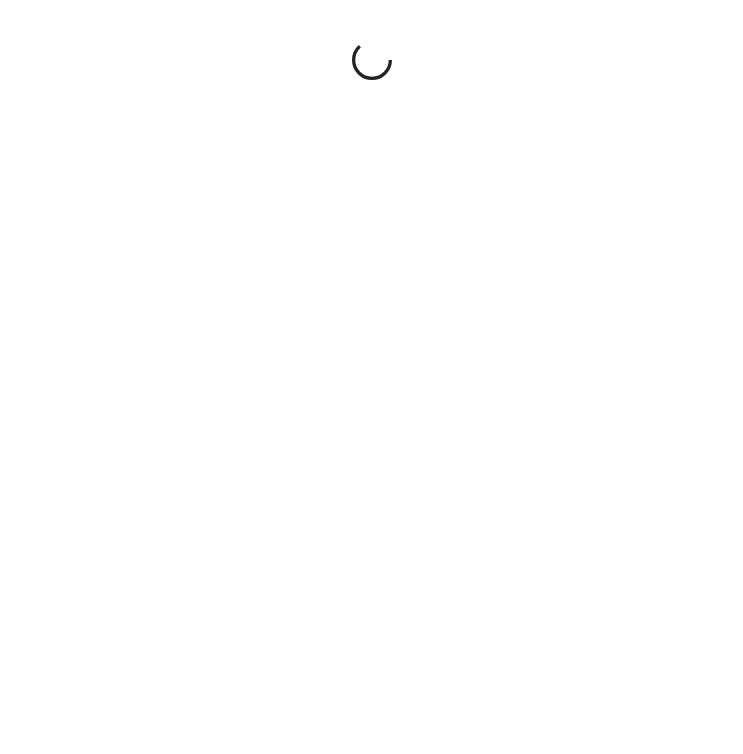 scroll, scrollTop: 0, scrollLeft: 0, axis: both 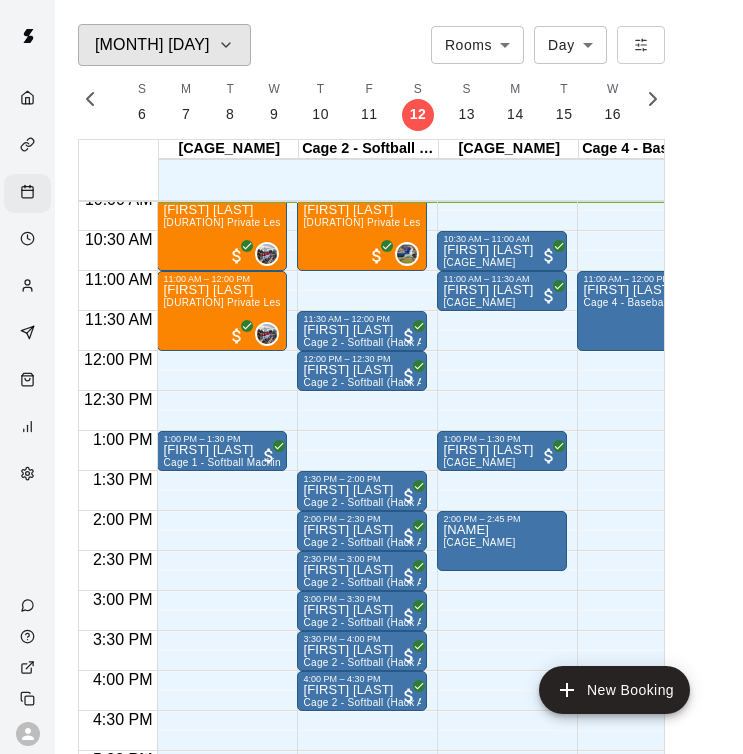 click on "[MONTH] [DAY]" at bounding box center (164, 45) 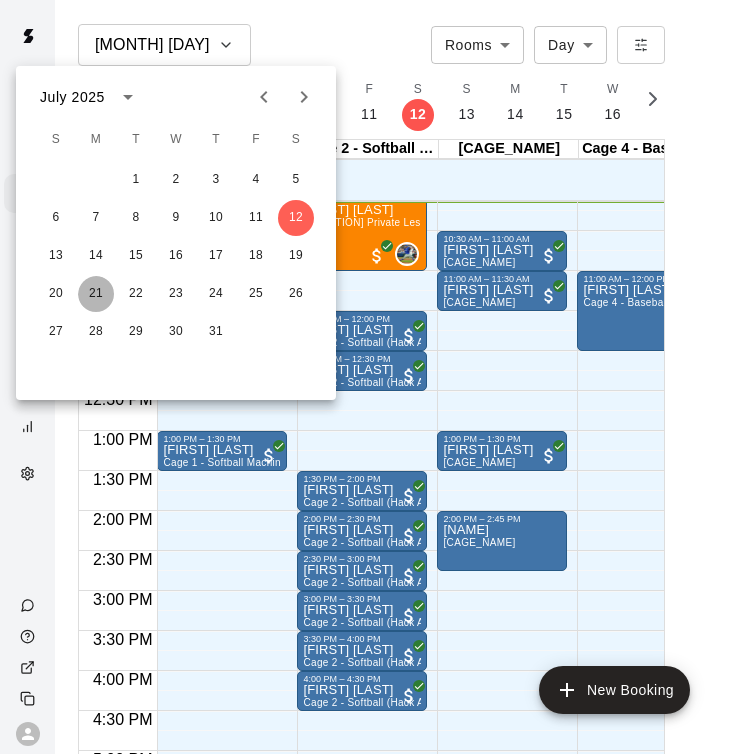 click on "21" at bounding box center [96, 294] 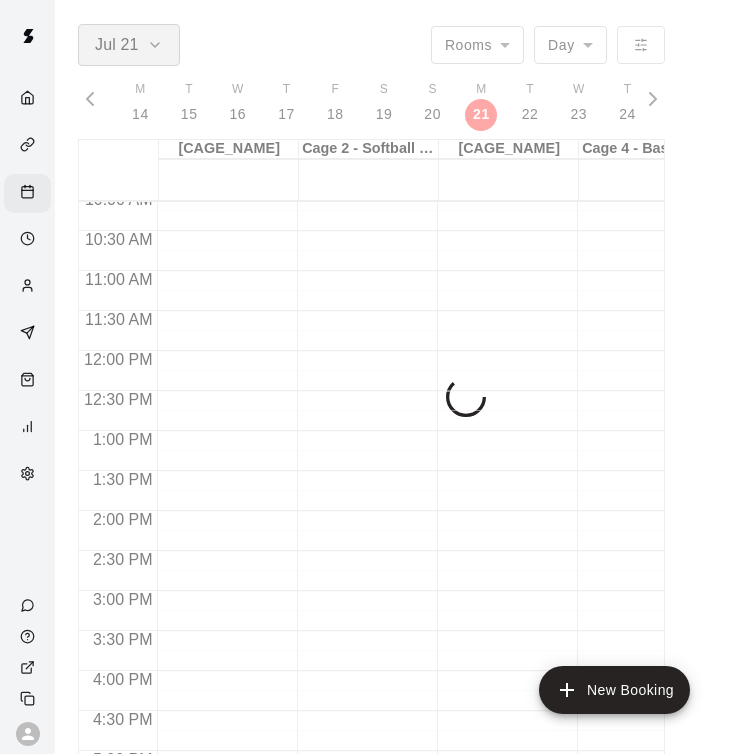 scroll, scrollTop: 0, scrollLeft: 8966, axis: horizontal 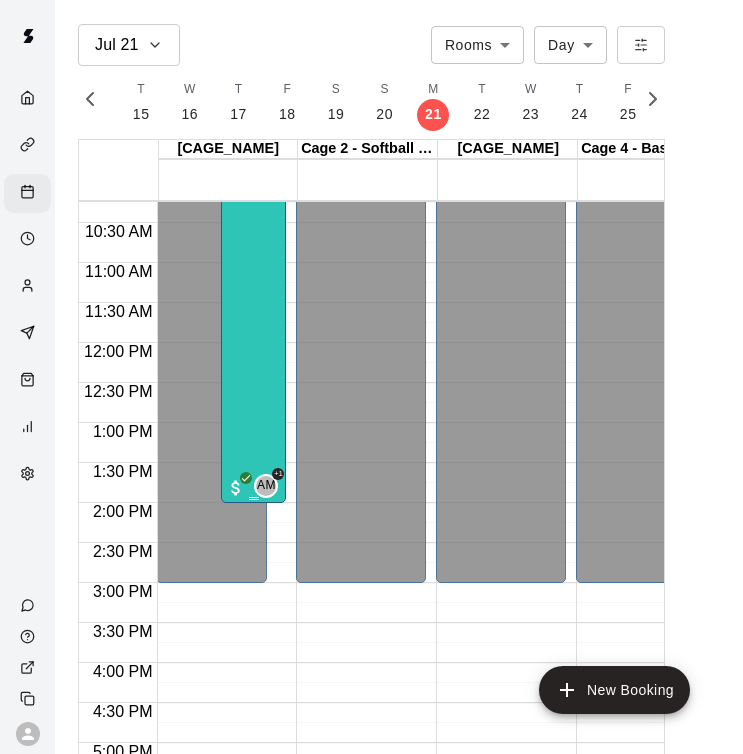 click on "Summer Camp 2025 - WEEK RATE 7/100 spots" at bounding box center (253, 493) 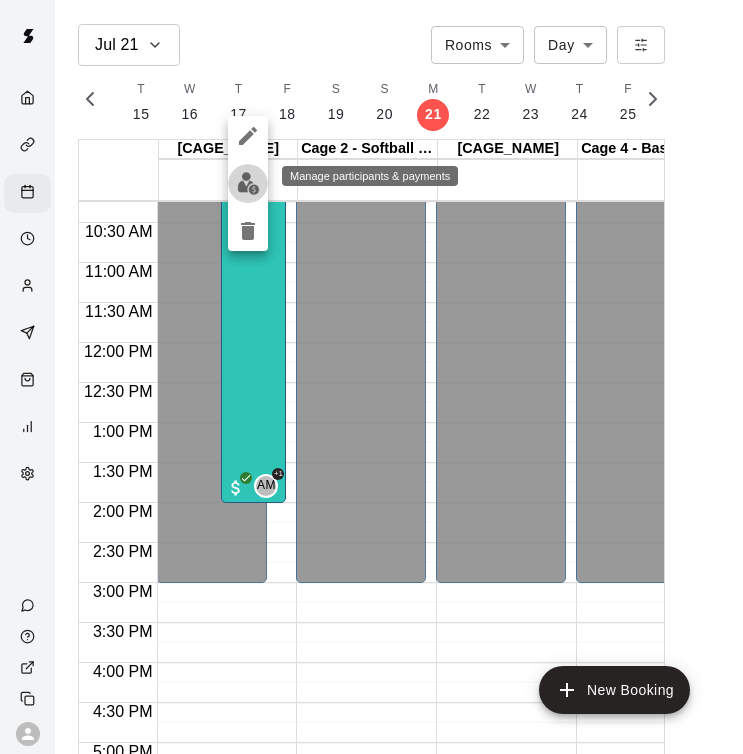 click at bounding box center (248, 183) 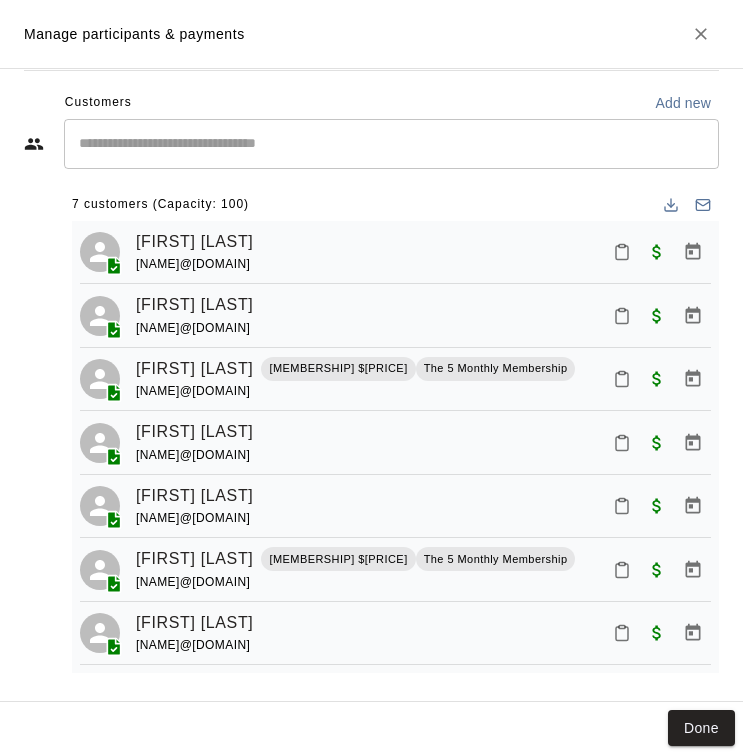 scroll, scrollTop: 314, scrollLeft: 0, axis: vertical 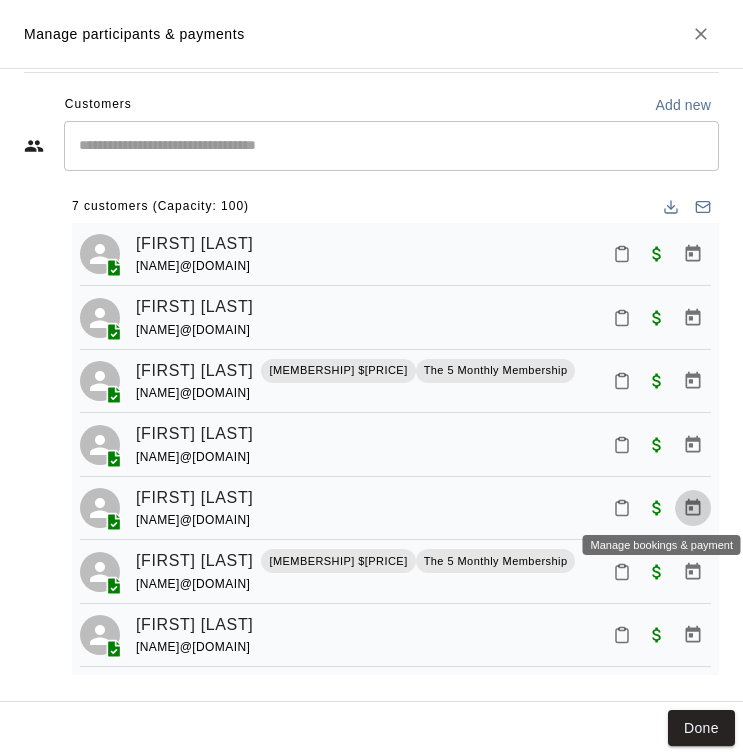 click 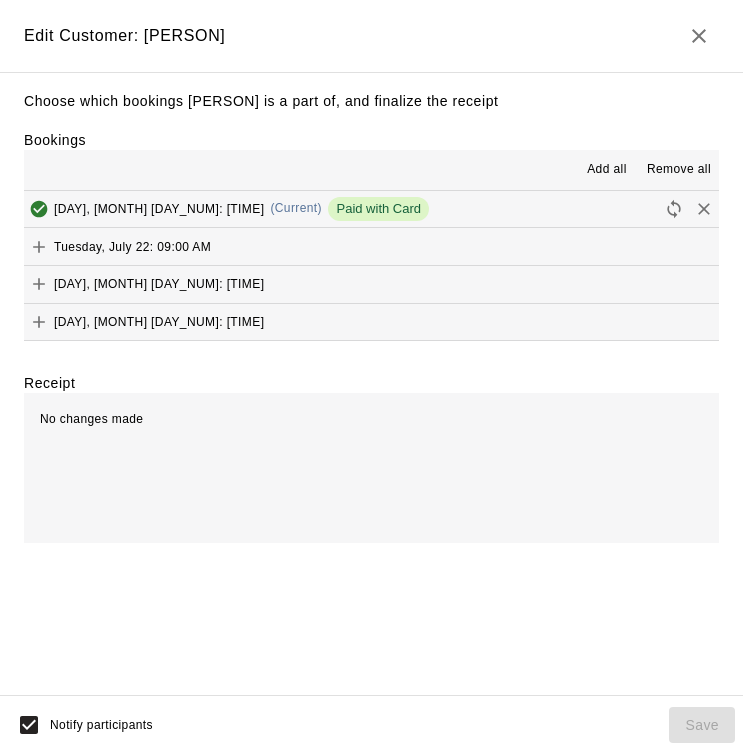 scroll, scrollTop: 0, scrollLeft: 0, axis: both 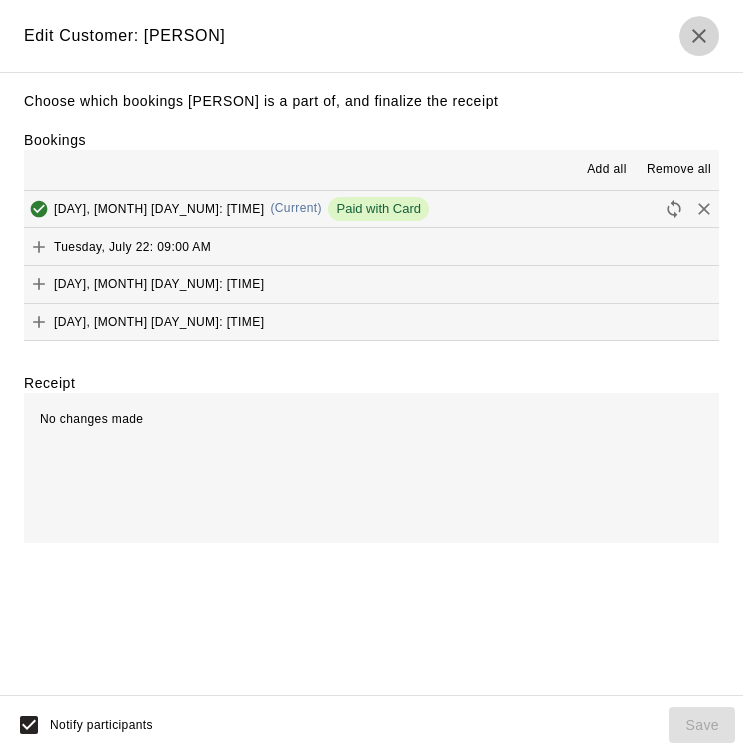 click 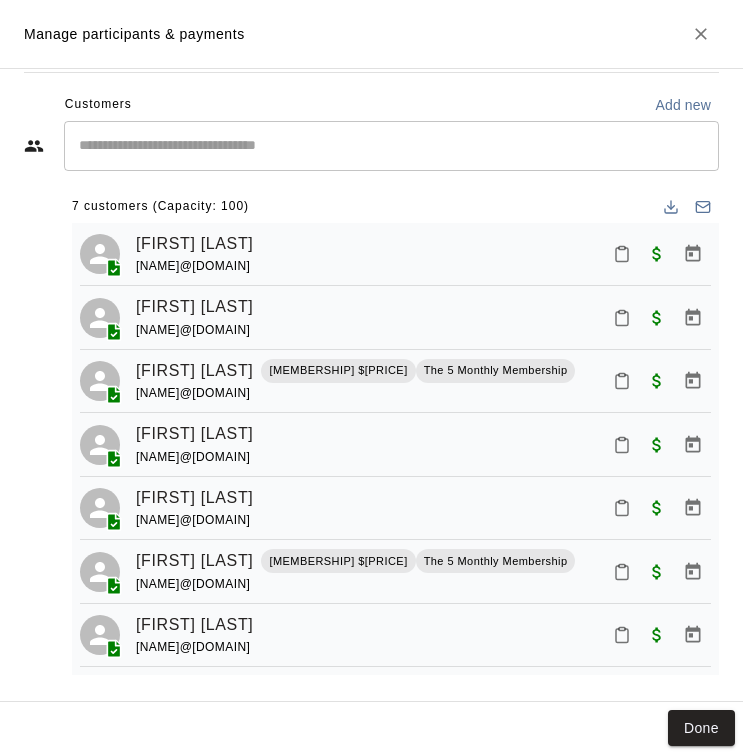 click 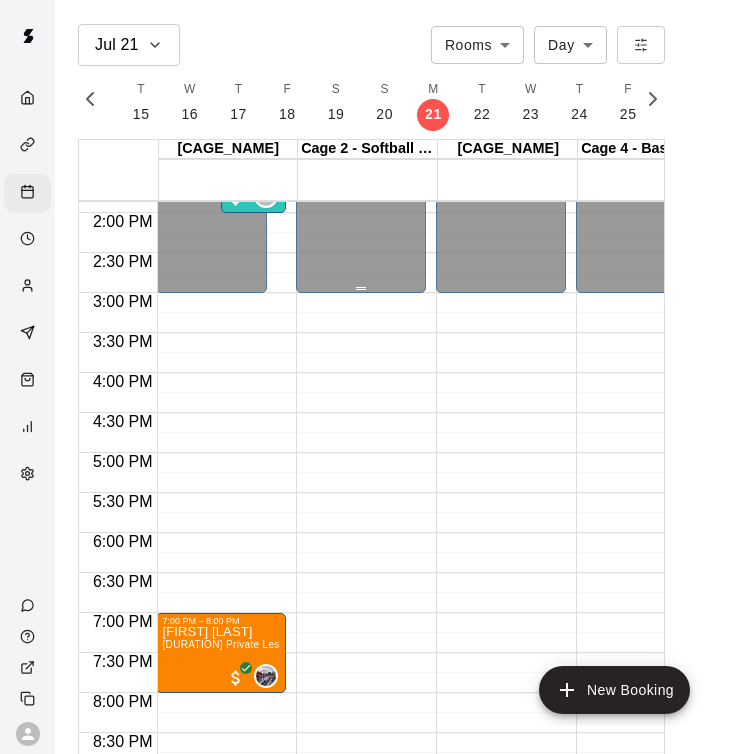 scroll, scrollTop: 1140, scrollLeft: 1, axis: both 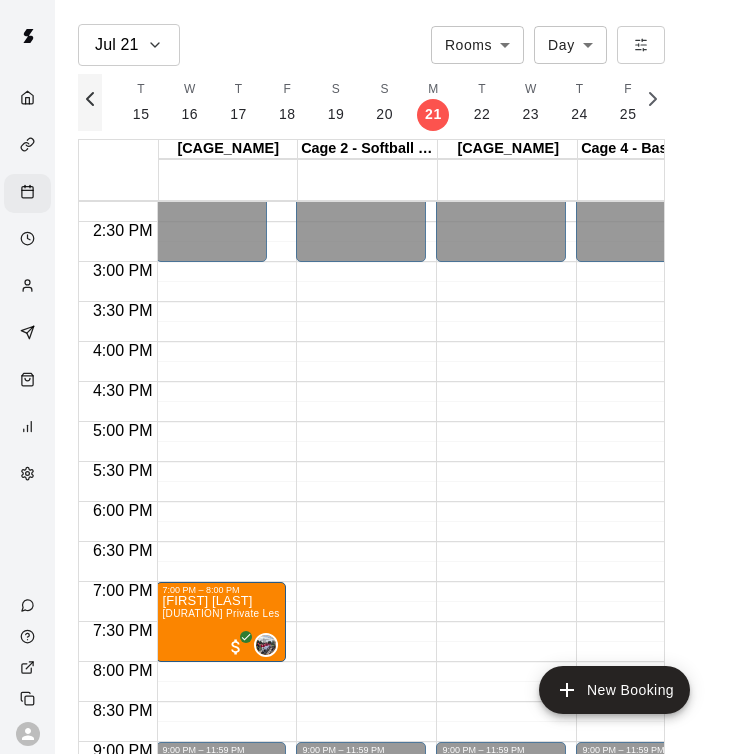 click 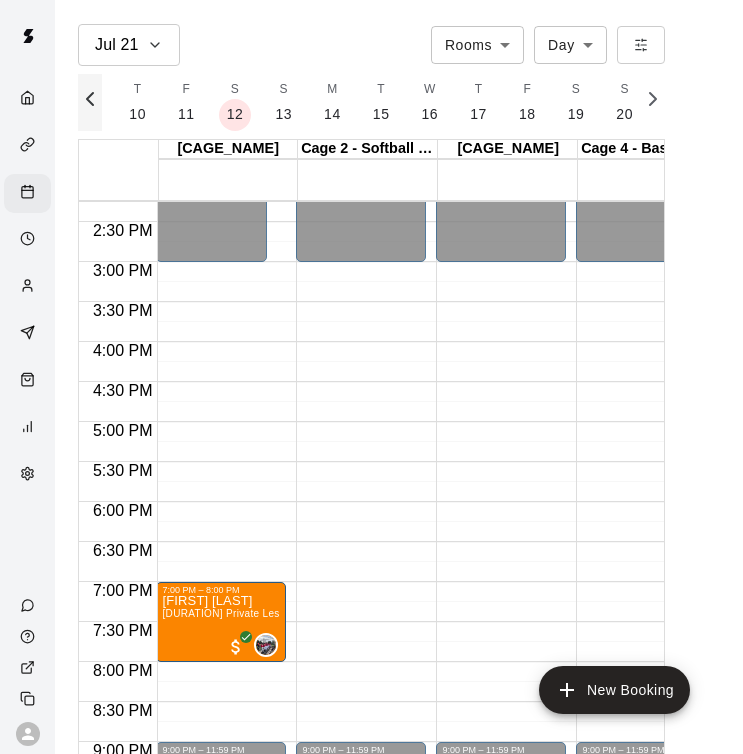 scroll, scrollTop: 0, scrollLeft: 8686, axis: horizontal 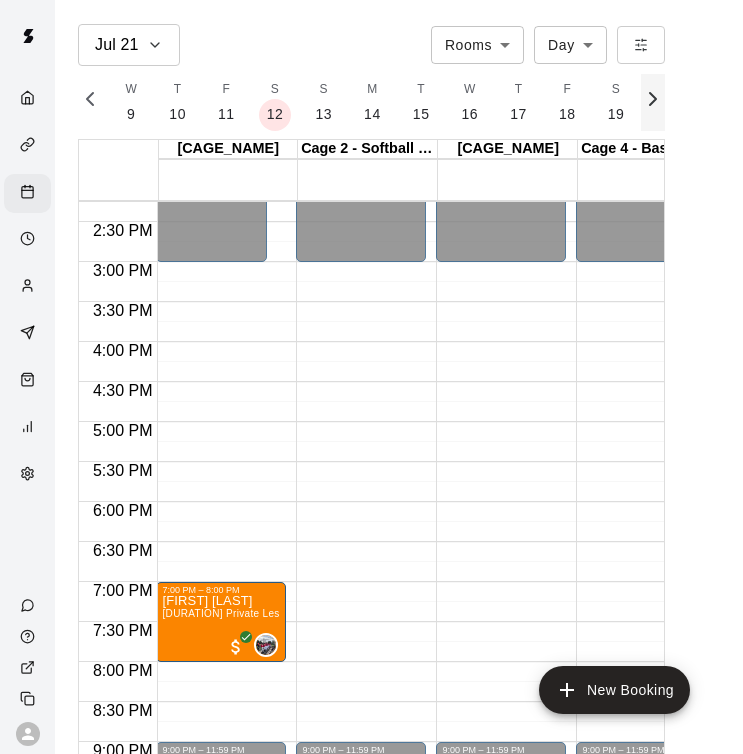 click 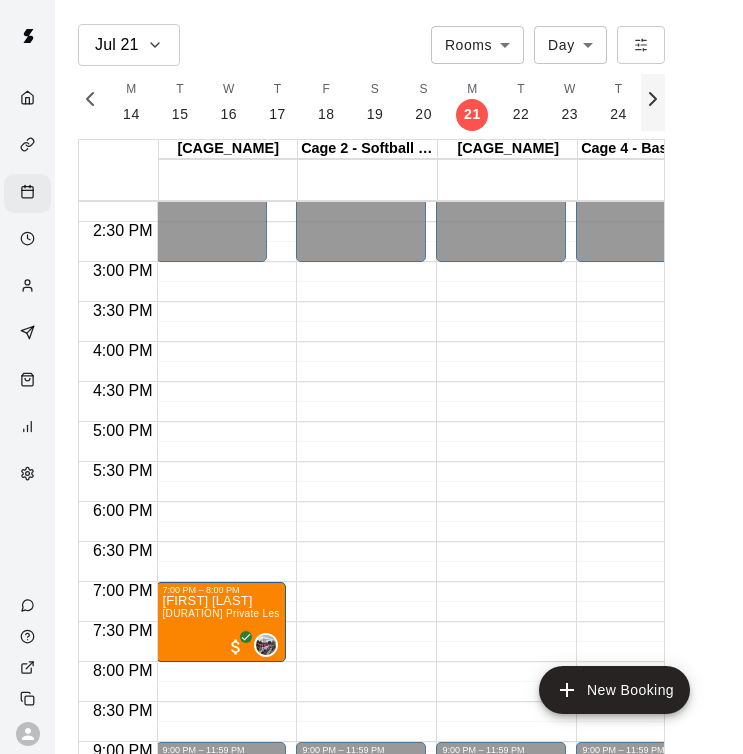 scroll, scrollTop: 0, scrollLeft: 8966, axis: horizontal 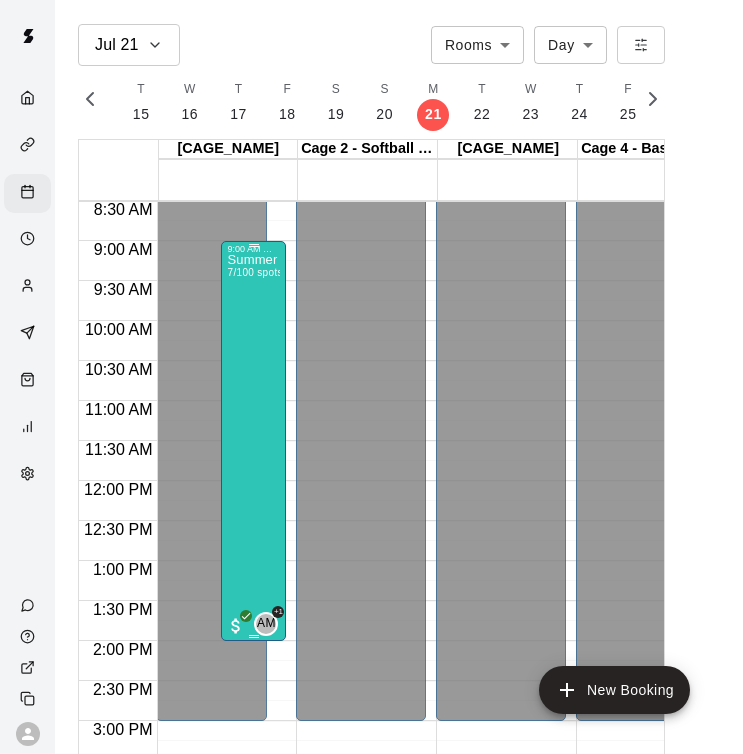 click on "Summer Camp 2025 - WEEK RATE 7/100 spots" at bounding box center (253, 631) 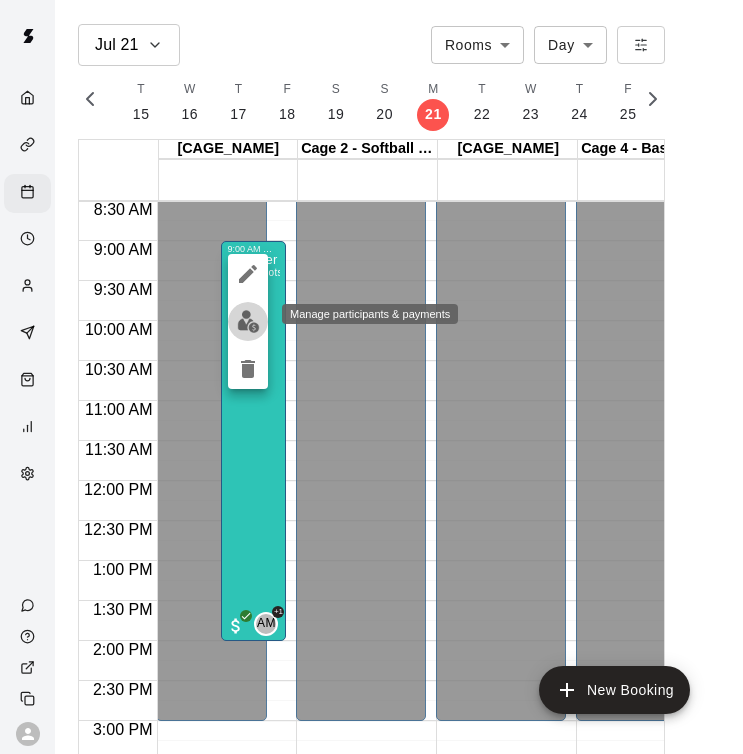click at bounding box center (248, 321) 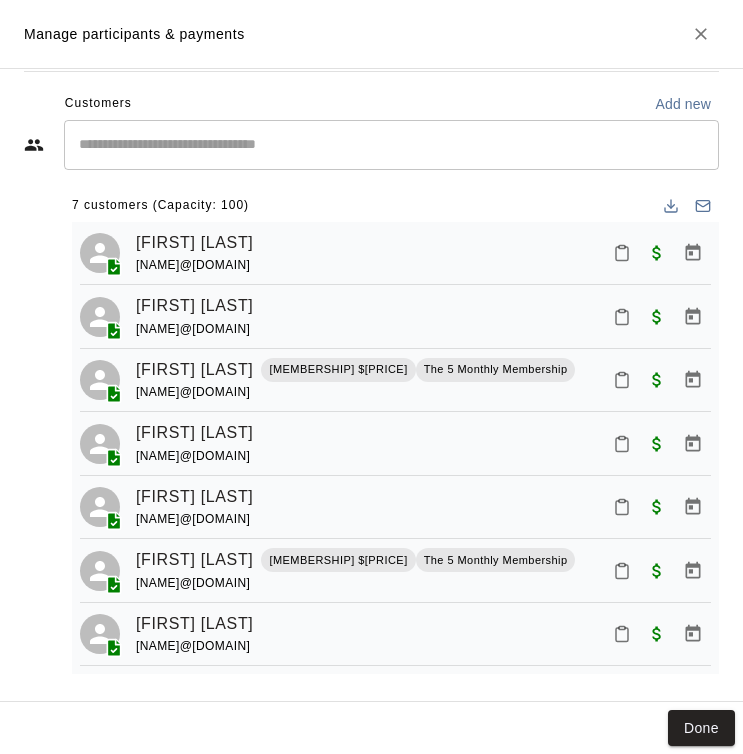 scroll, scrollTop: 314, scrollLeft: 0, axis: vertical 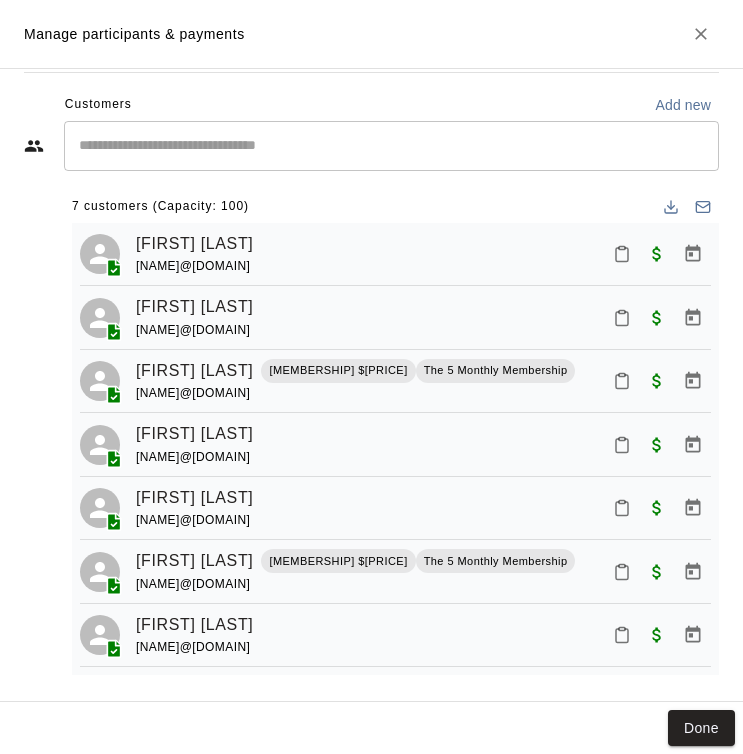 click 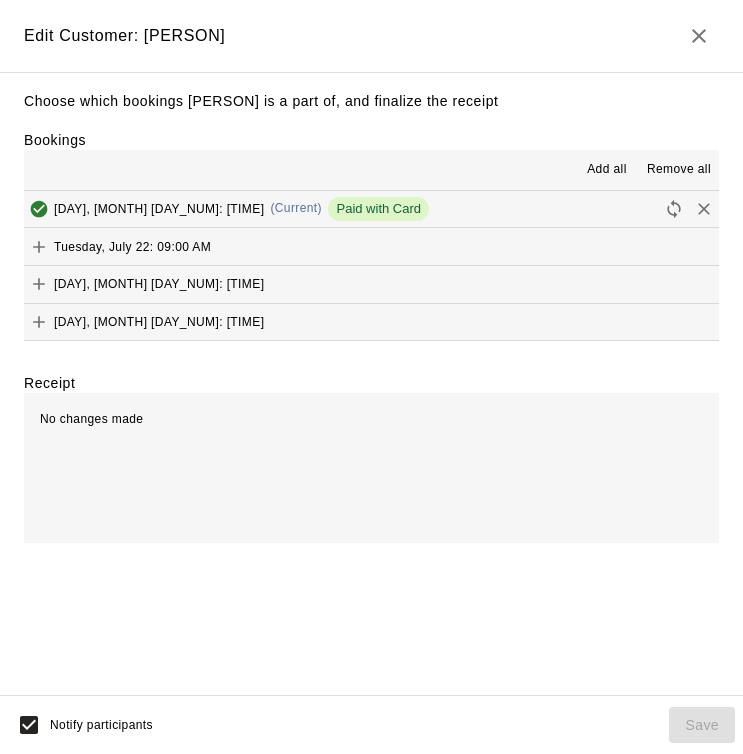 scroll, scrollTop: 0, scrollLeft: 0, axis: both 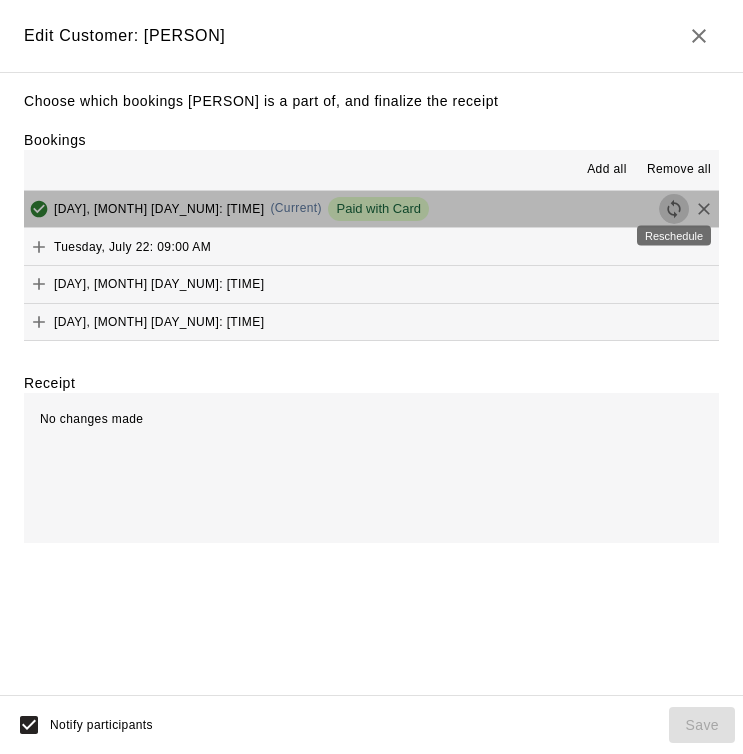 click 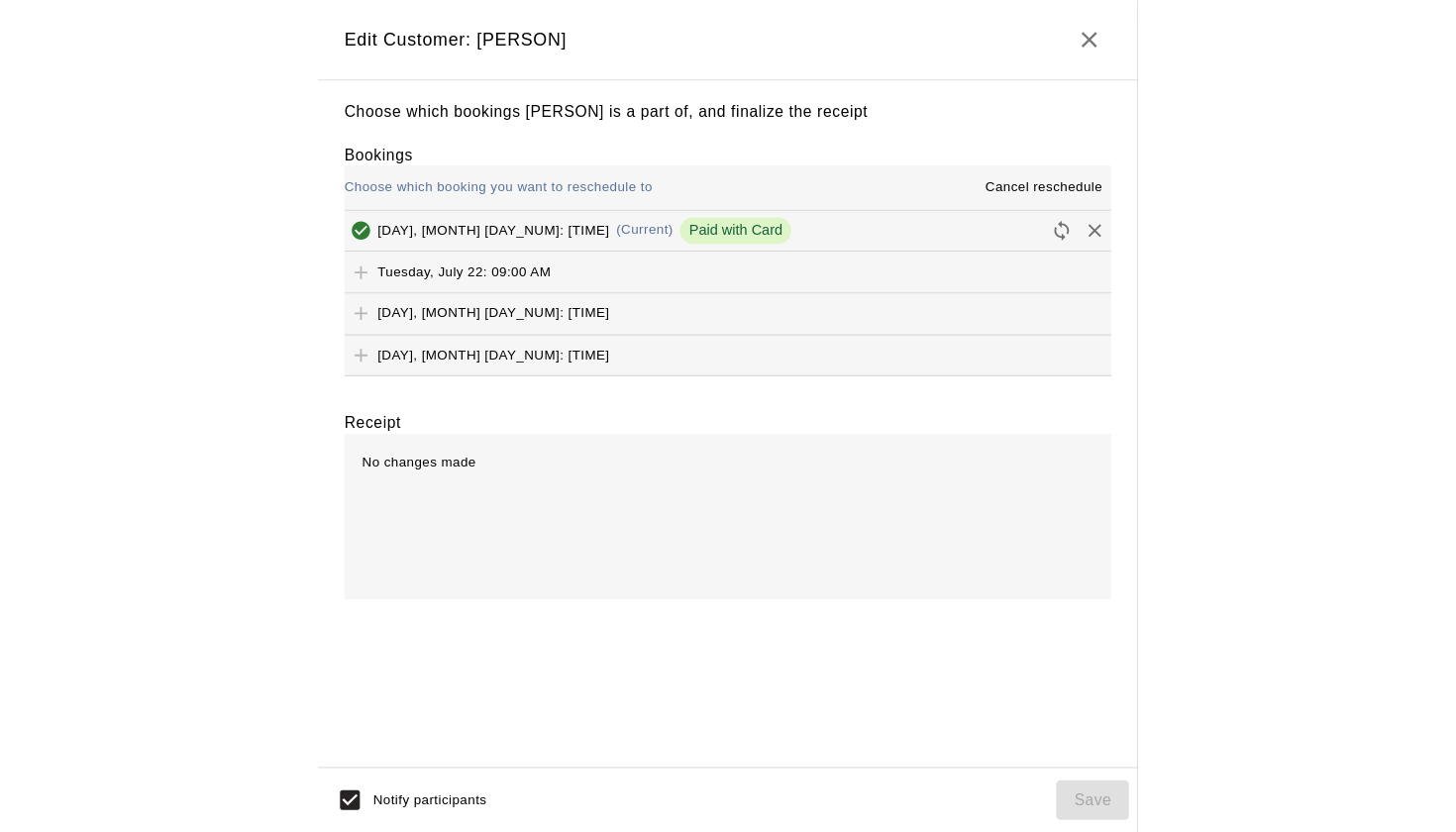 scroll, scrollTop: 0, scrollLeft: 0, axis: both 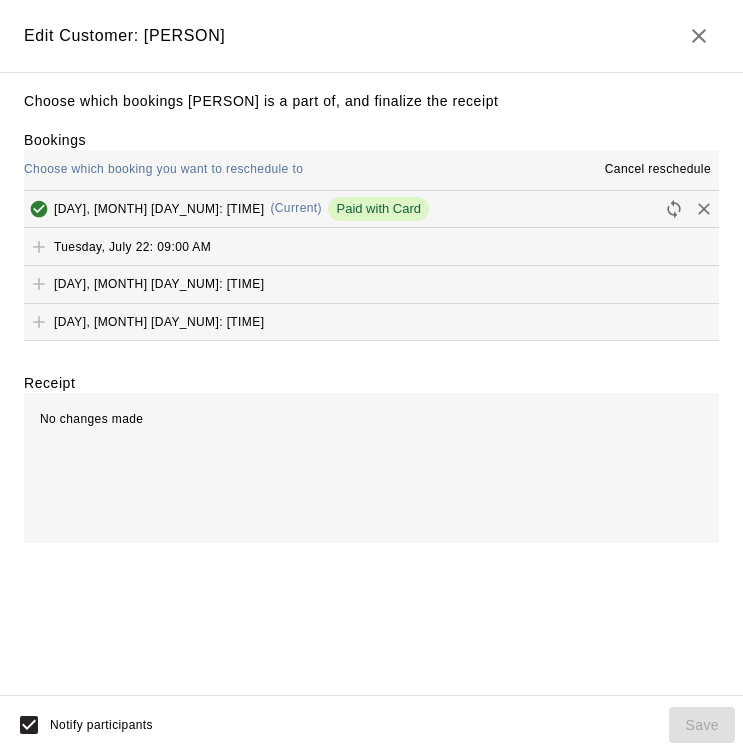 click on "Choose which booking you want to reschedule to" at bounding box center [163, 169] 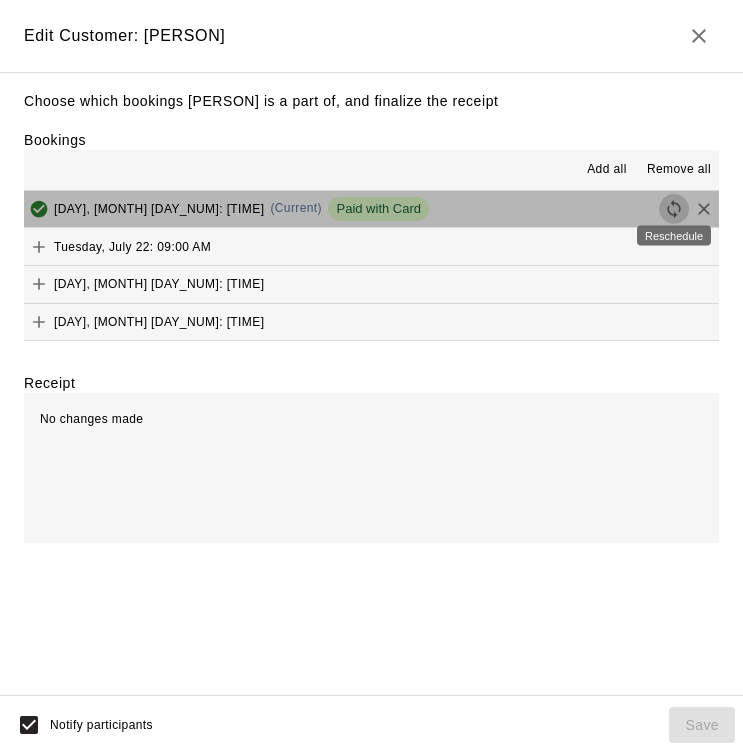 click 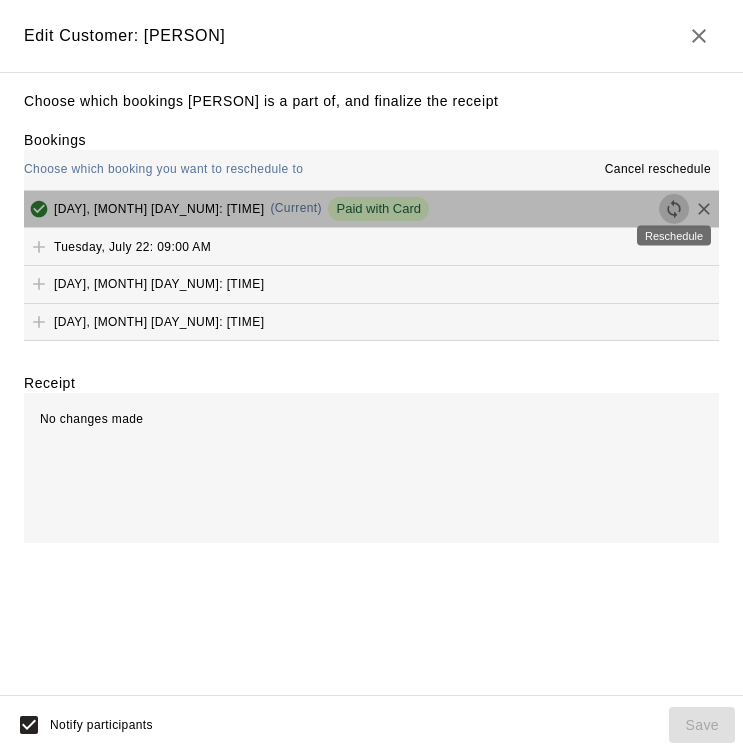 click at bounding box center [674, 209] 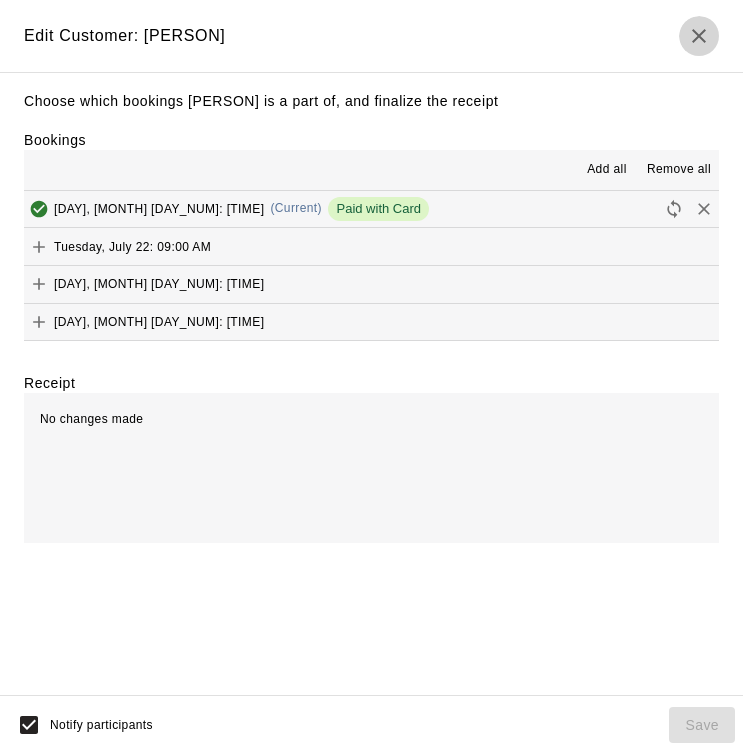 click 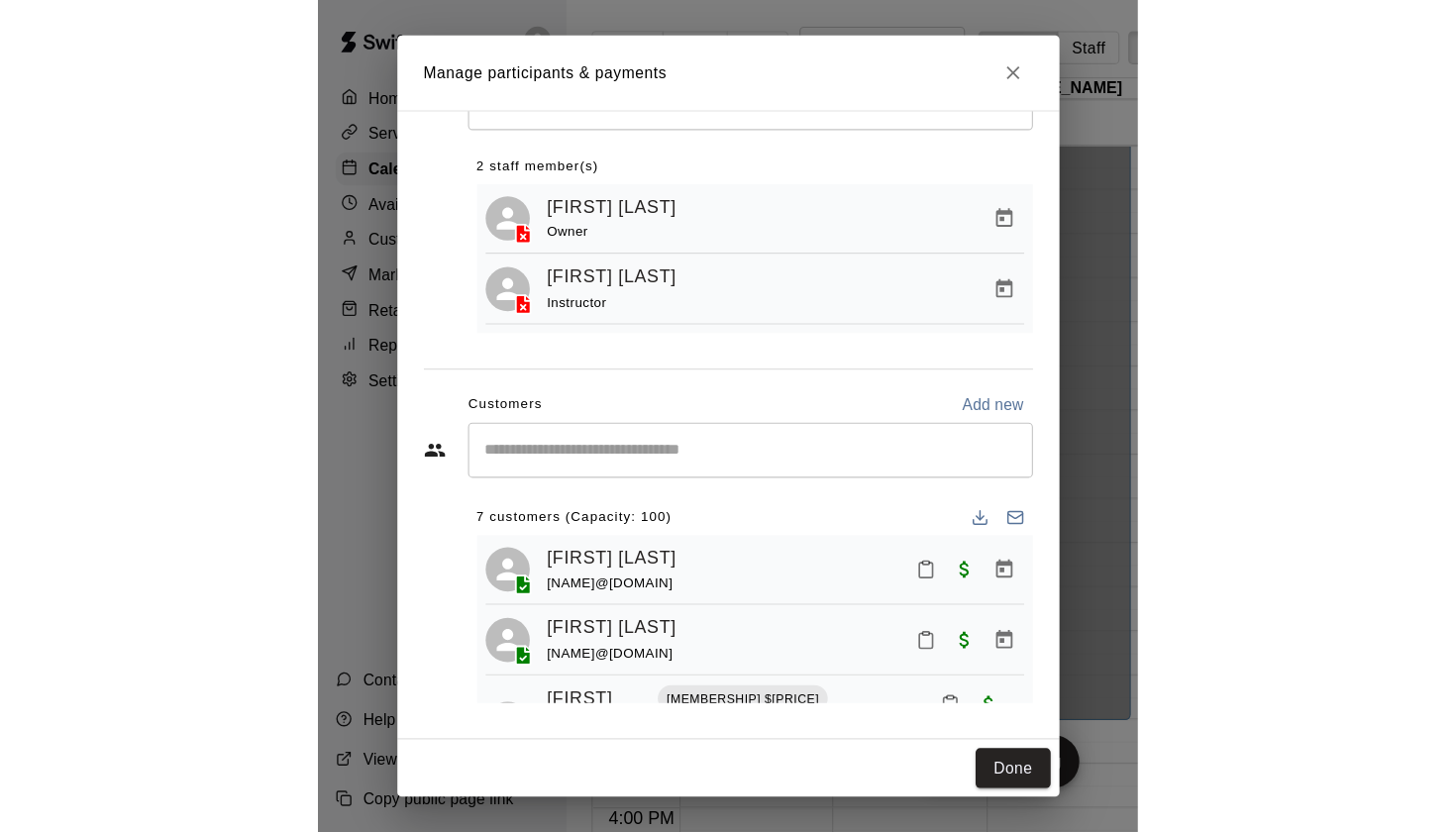scroll, scrollTop: 0, scrollLeft: 0, axis: both 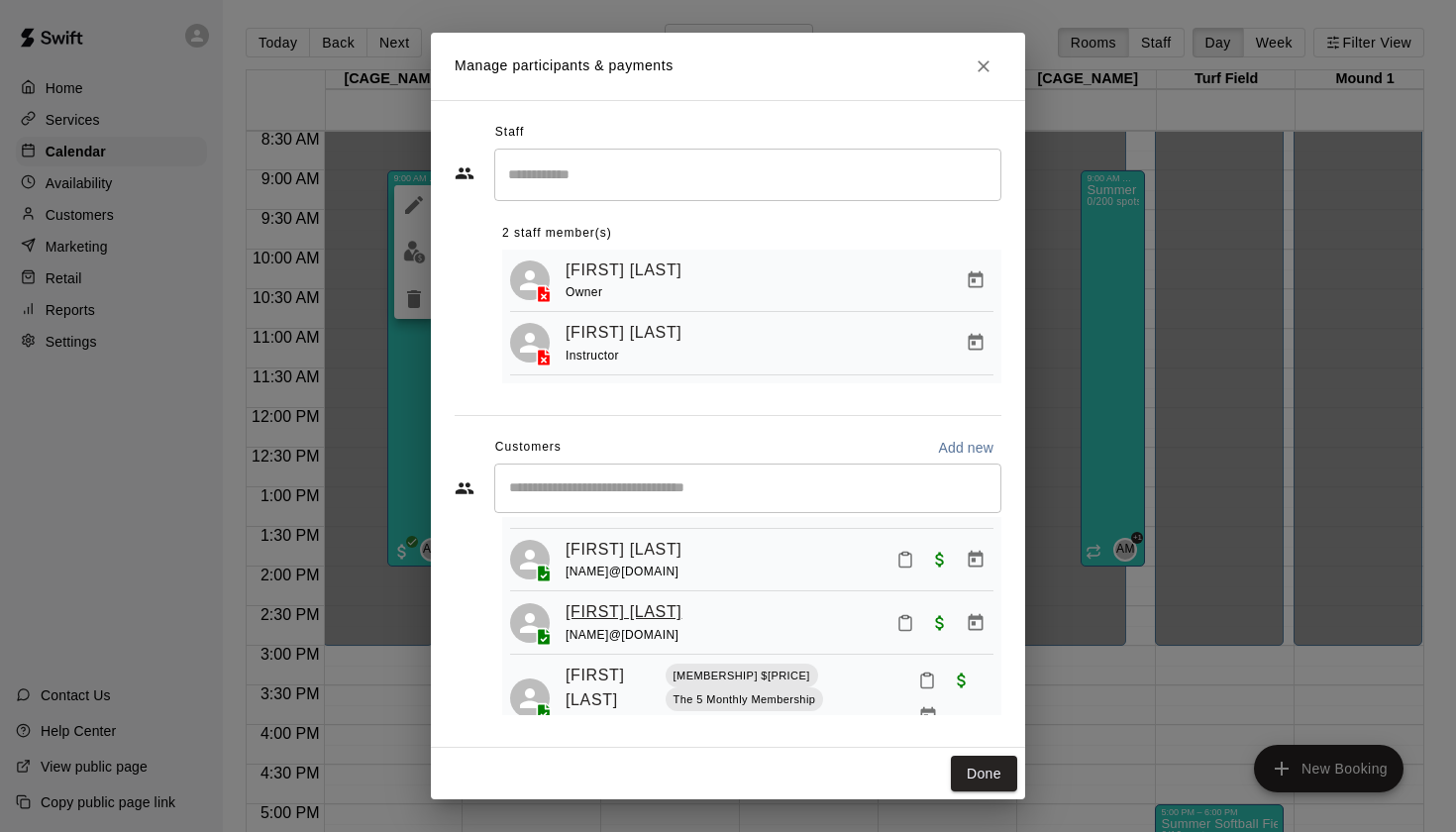 click on "[FIRST] [LAST]" at bounding box center (623, 612) 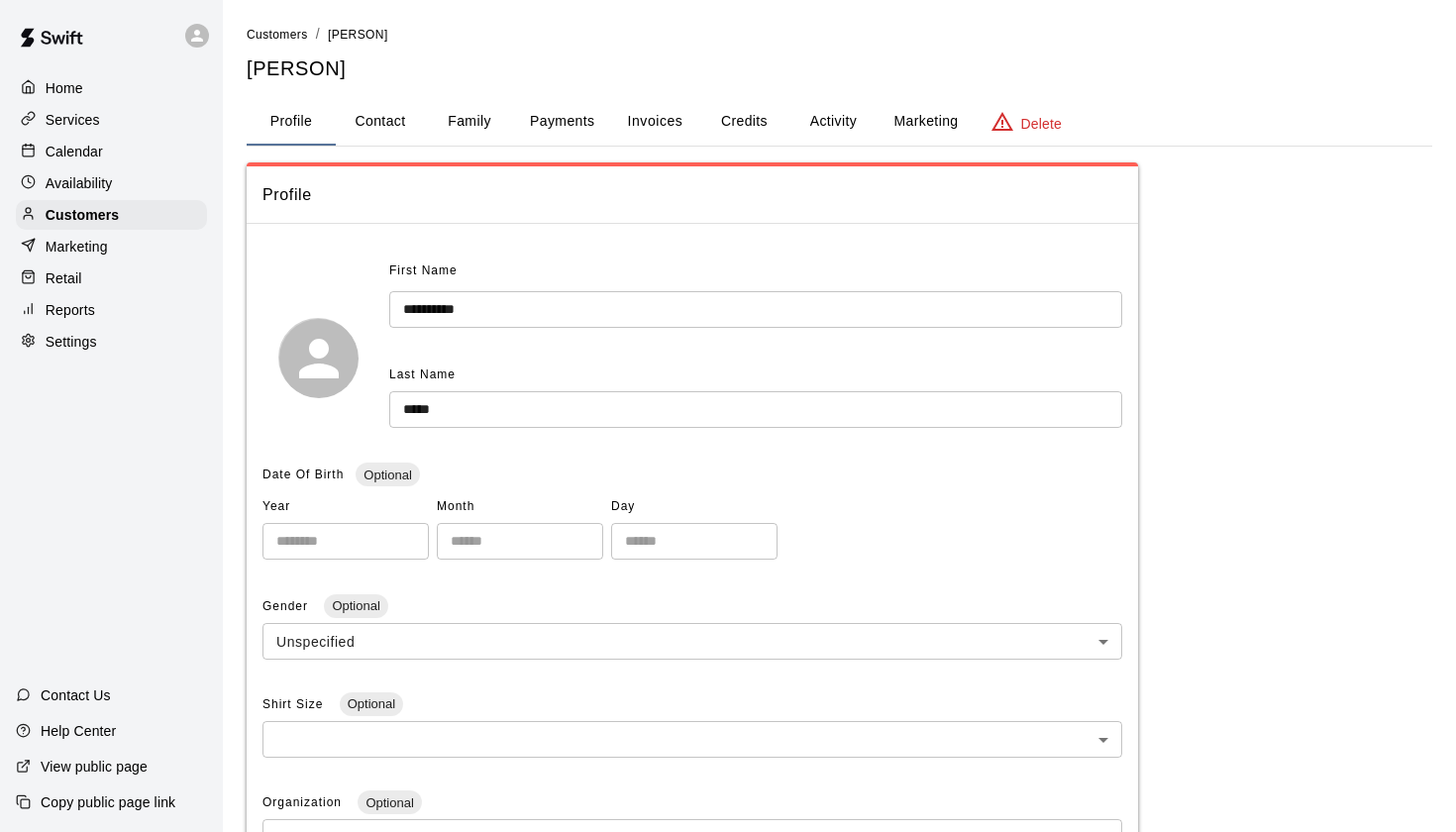 scroll, scrollTop: 0, scrollLeft: 0, axis: both 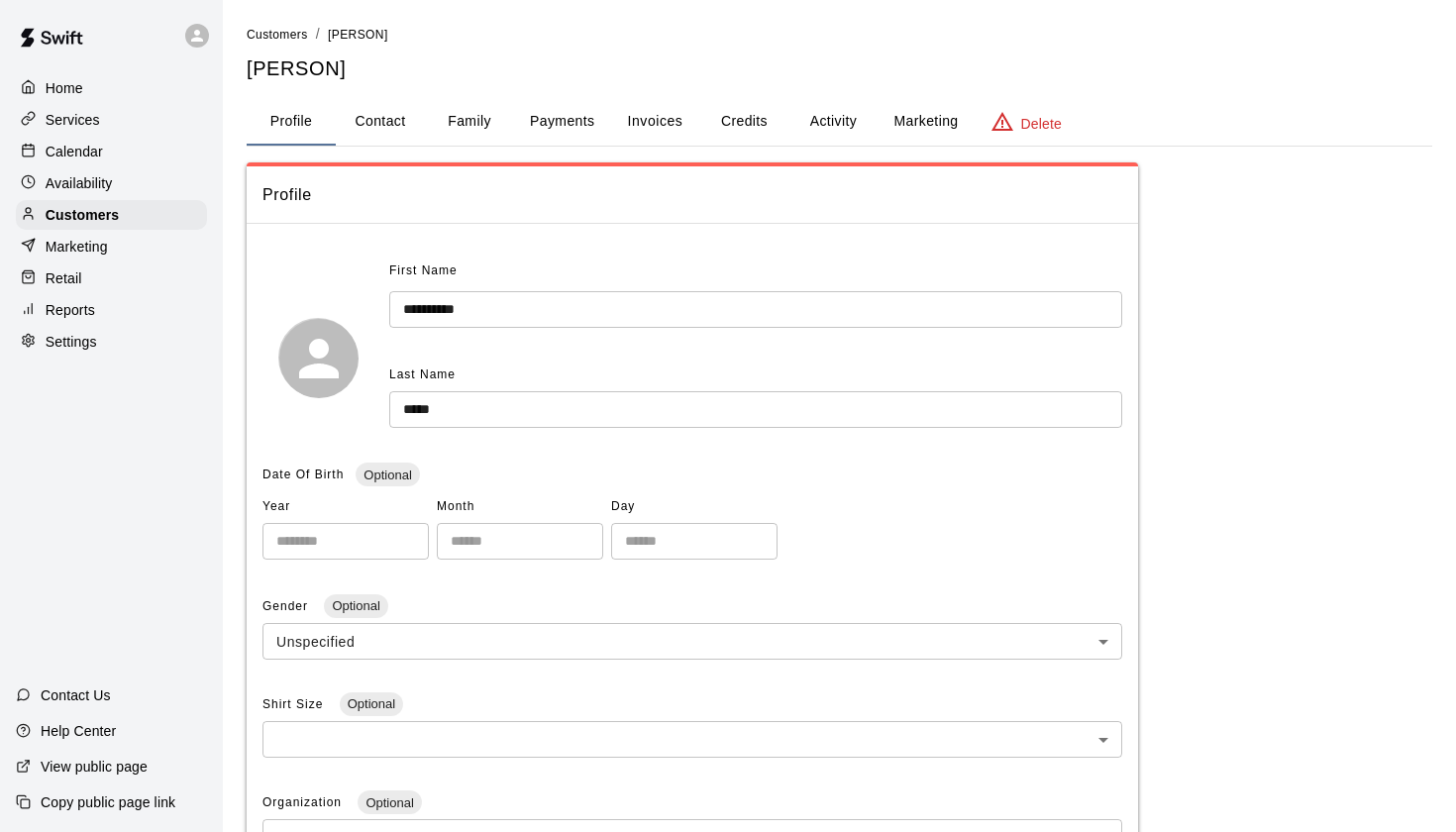 click on "Payments" at bounding box center (562, 122) 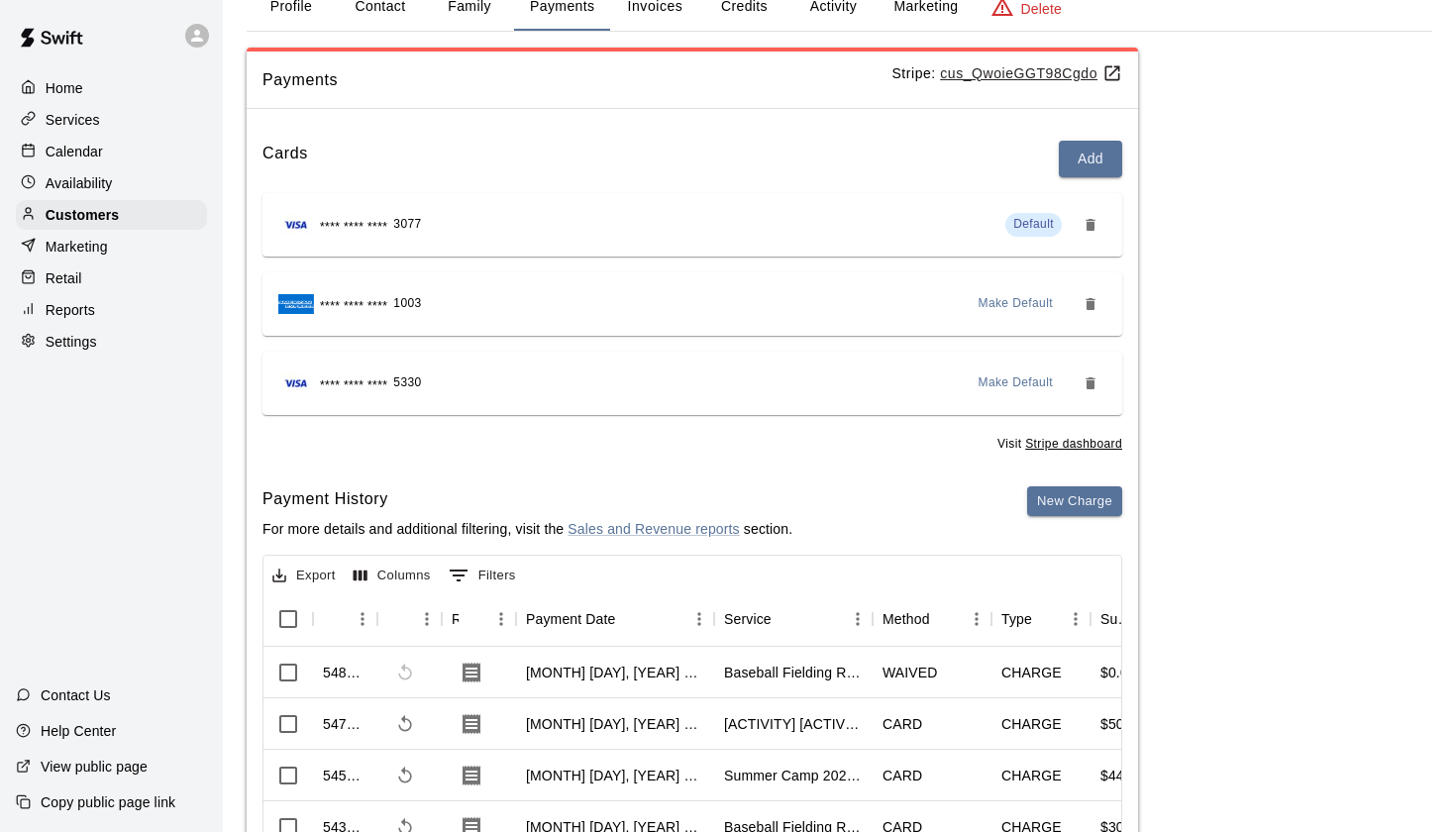 scroll, scrollTop: 292, scrollLeft: 0, axis: vertical 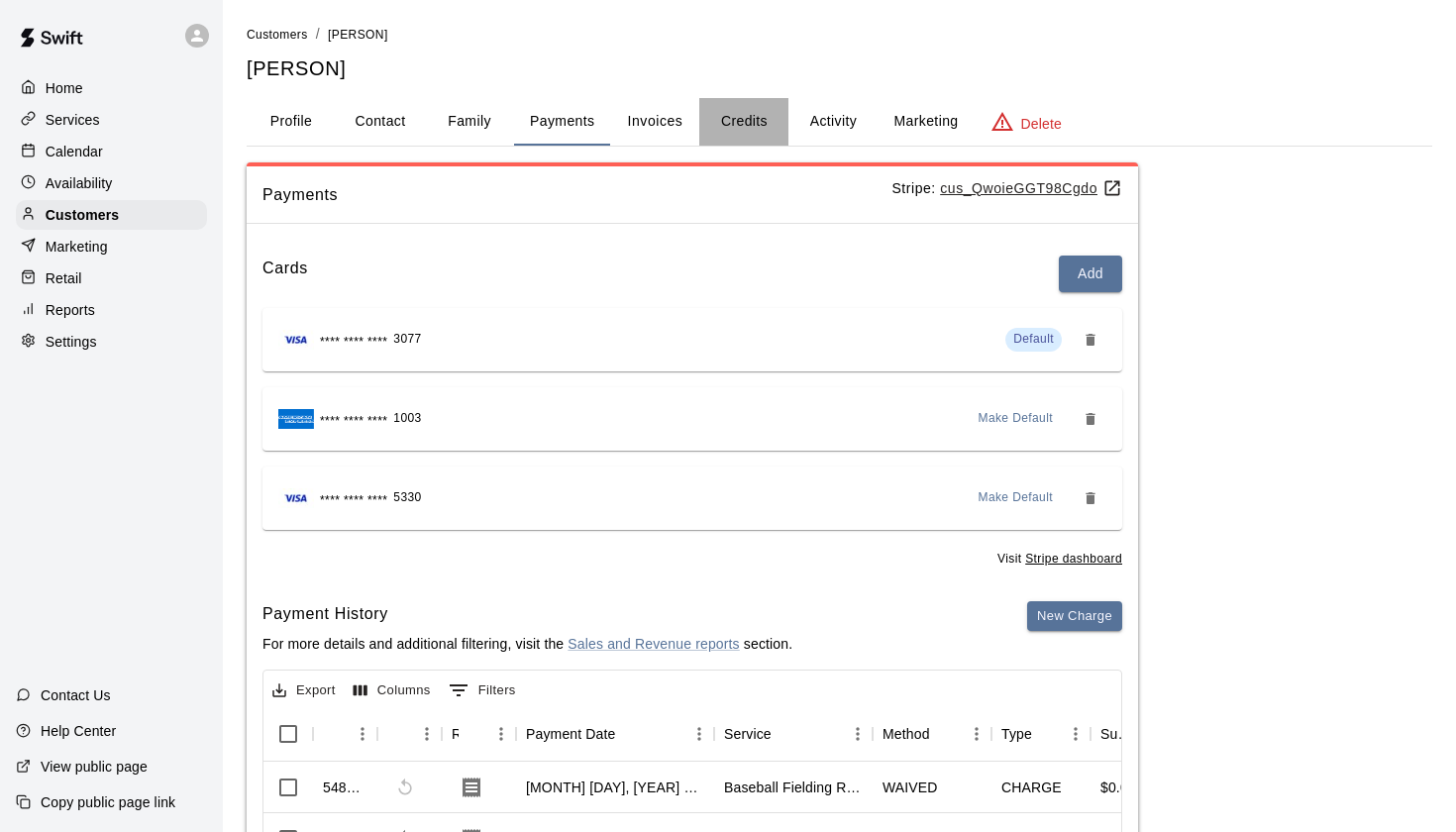 click on "Credits" at bounding box center [744, 122] 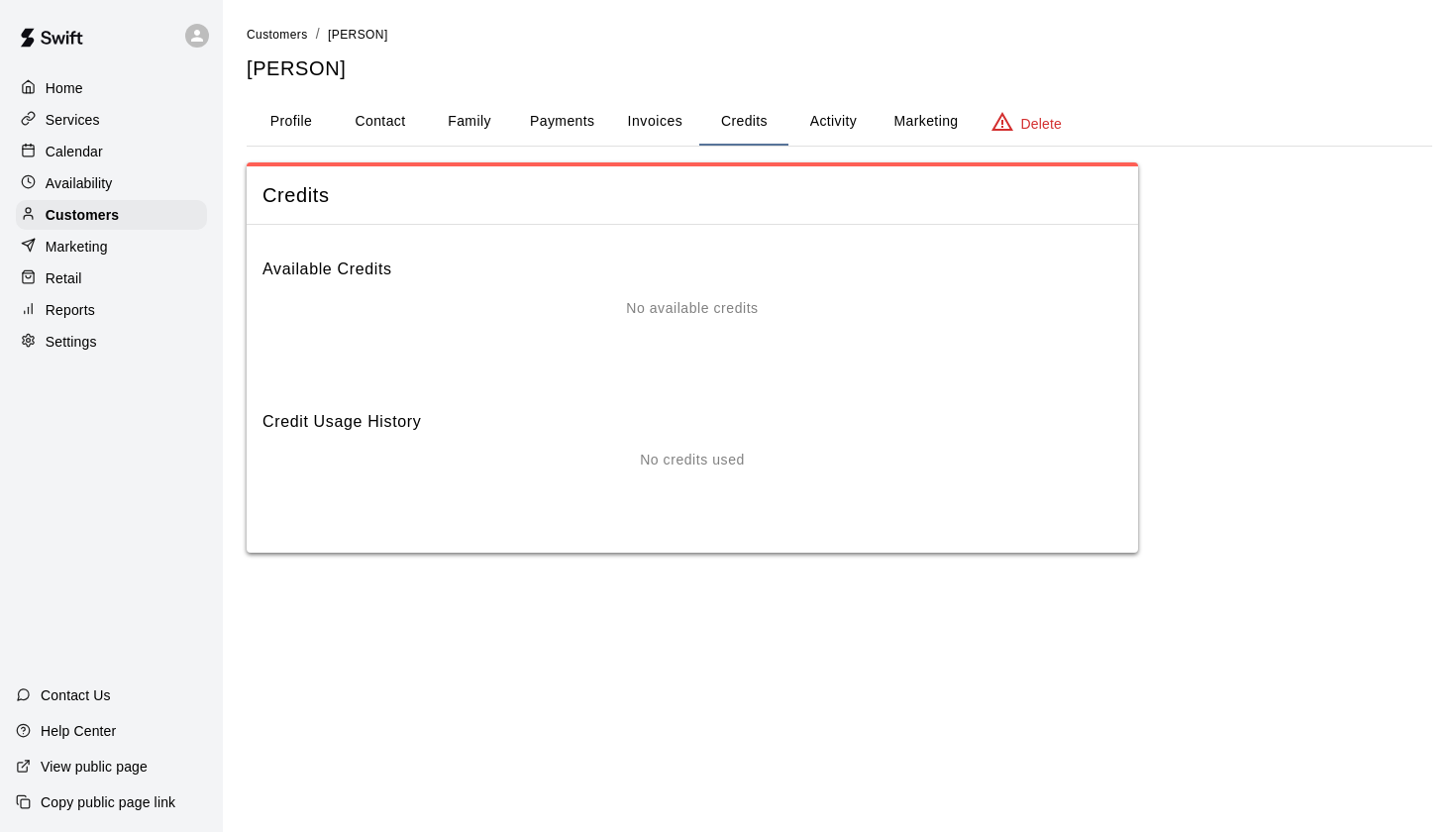 click on "Invoices" at bounding box center [655, 122] 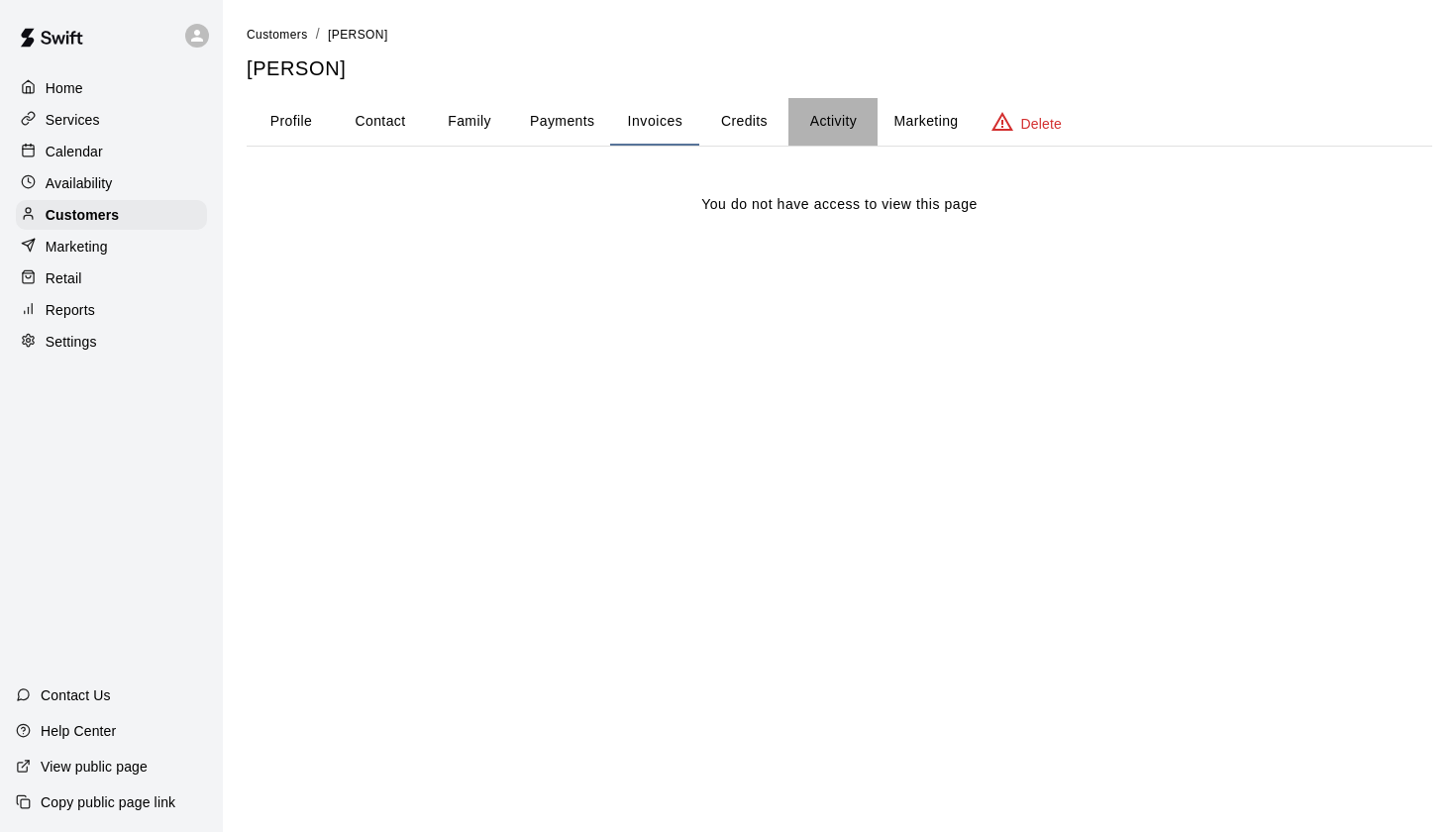 click on "Activity" at bounding box center [833, 122] 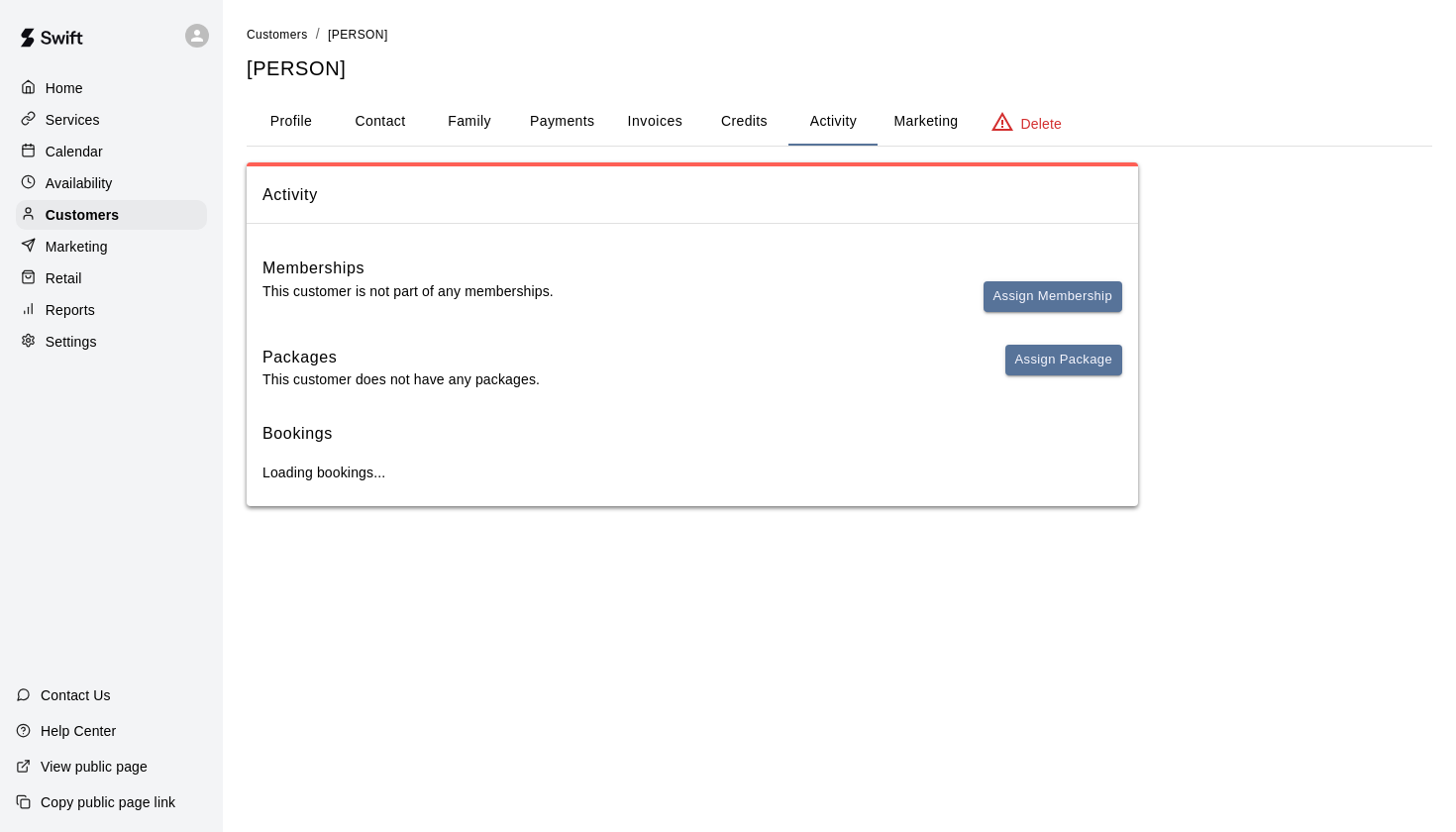 click on "Marketing" at bounding box center [925, 122] 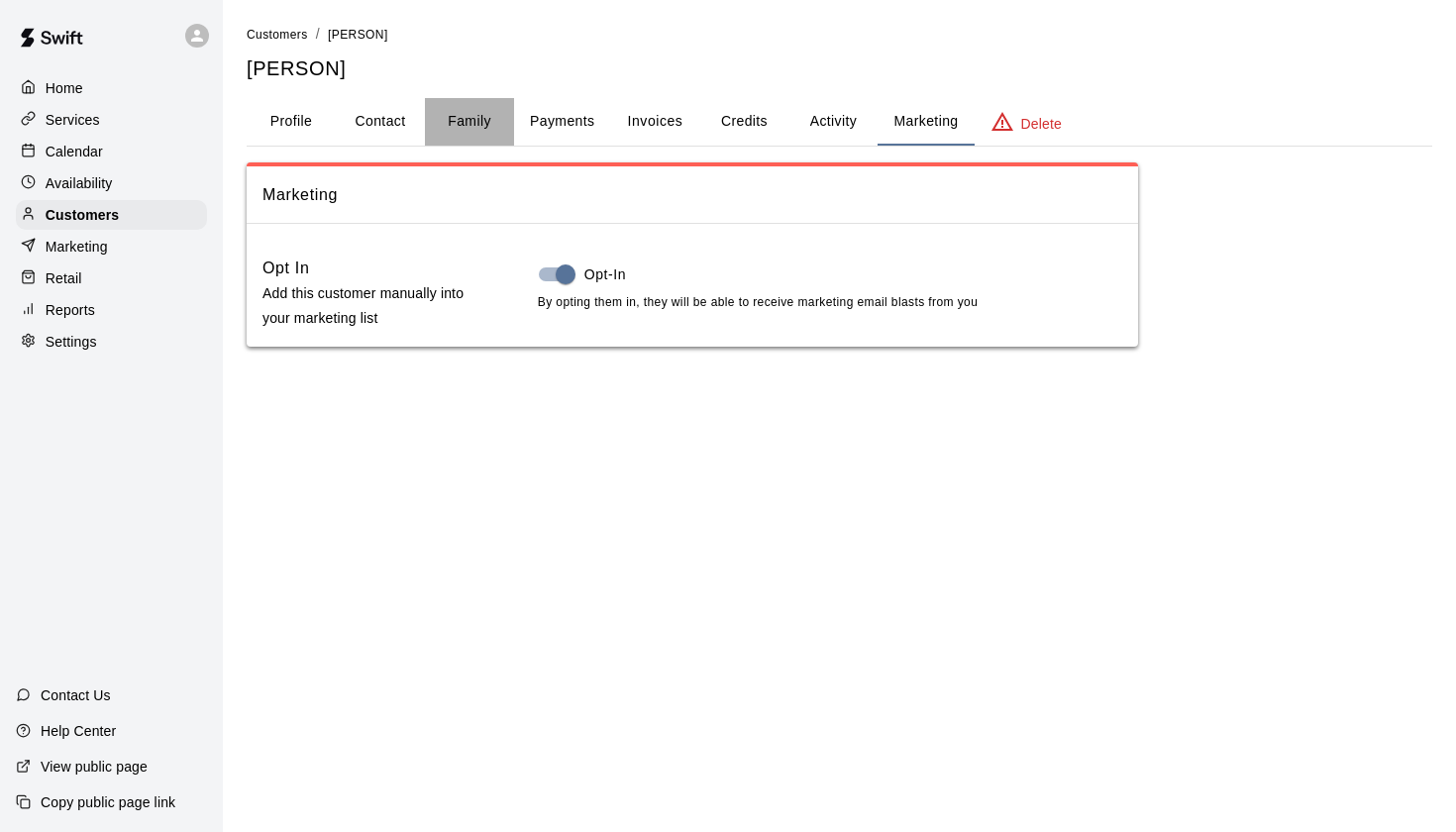 click on "Family" at bounding box center [469, 122] 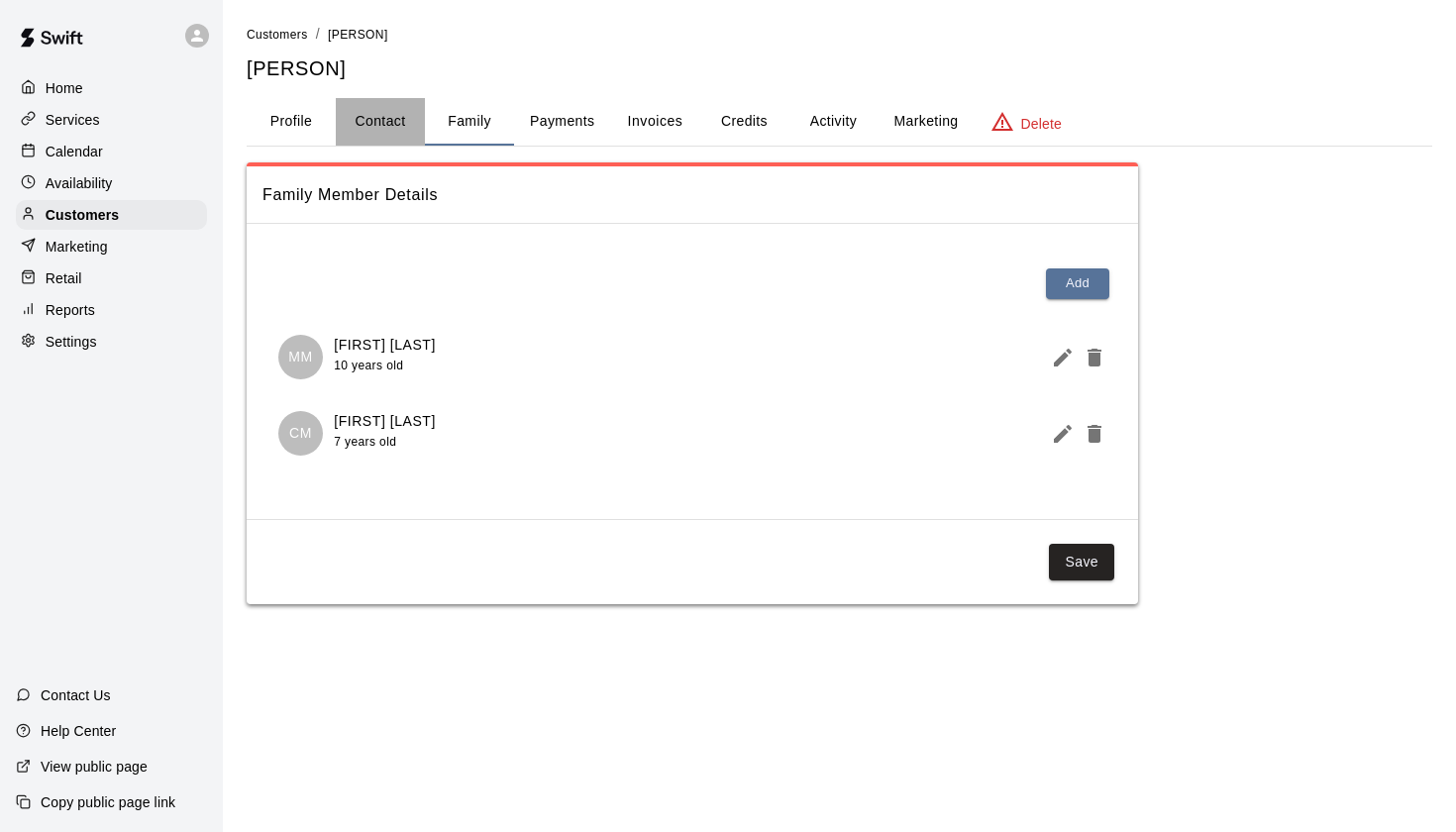 click on "Contact" at bounding box center (380, 122) 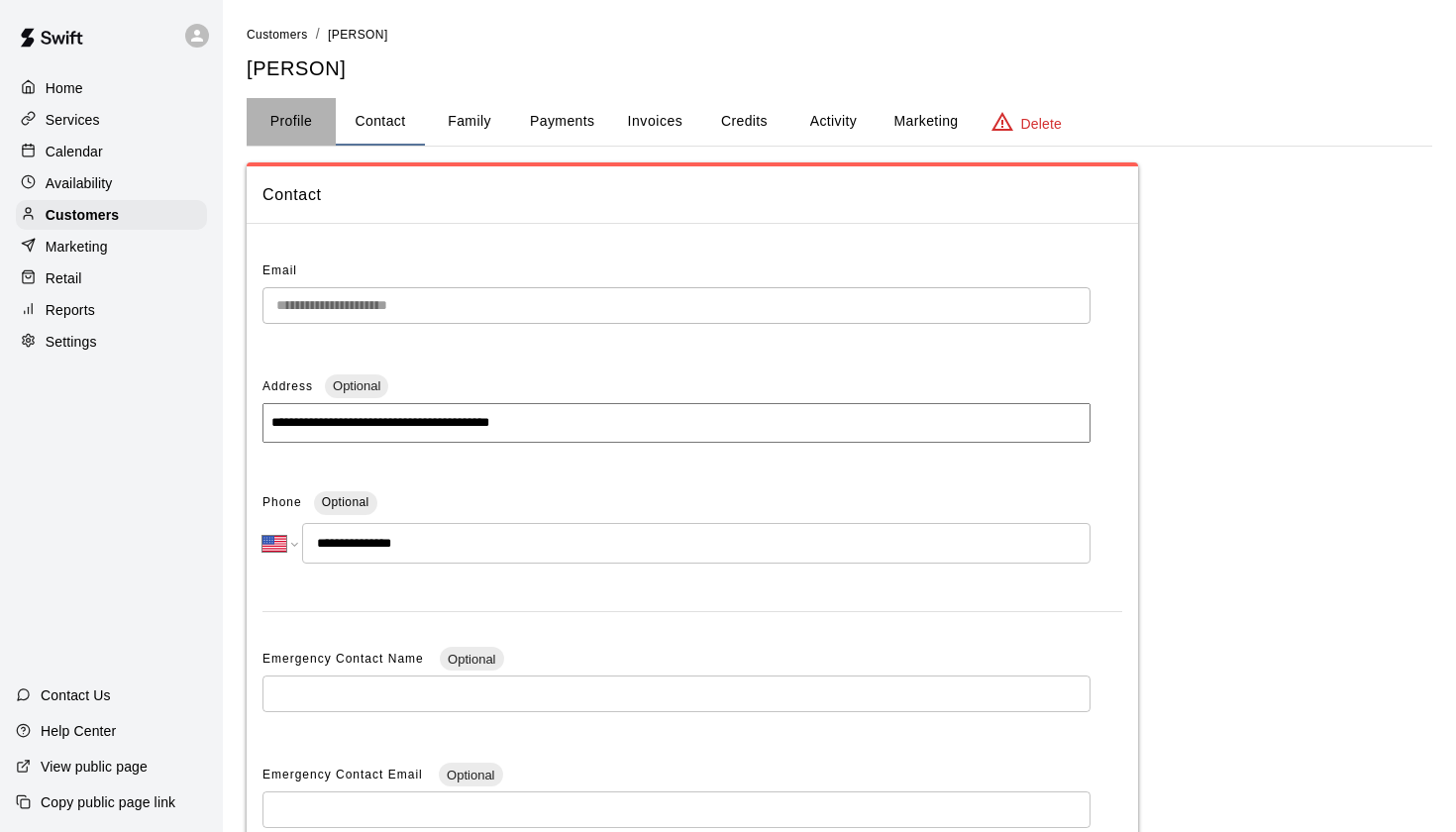 click on "Profile" at bounding box center (291, 122) 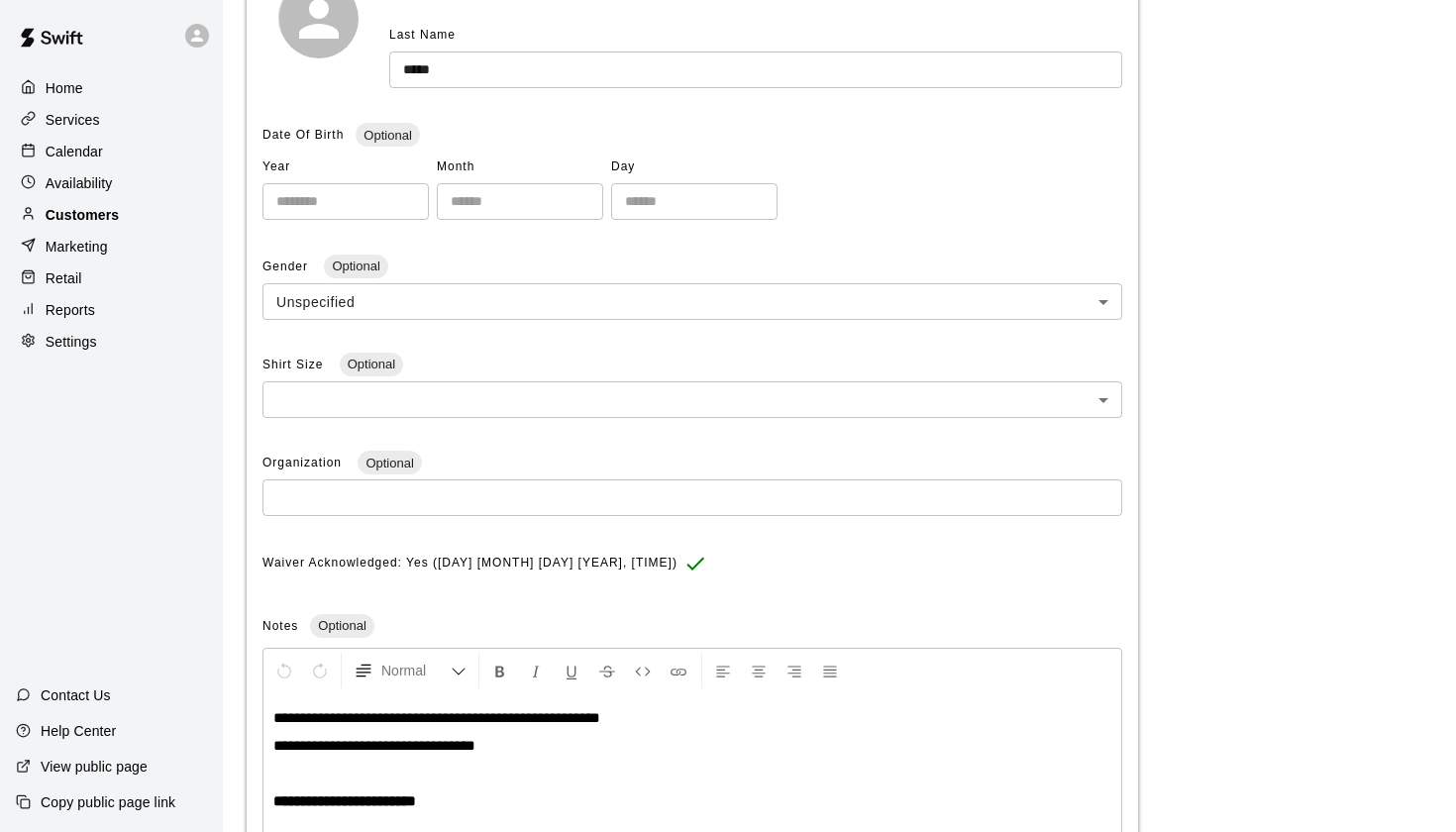 click on "Customers" at bounding box center [111, 215] 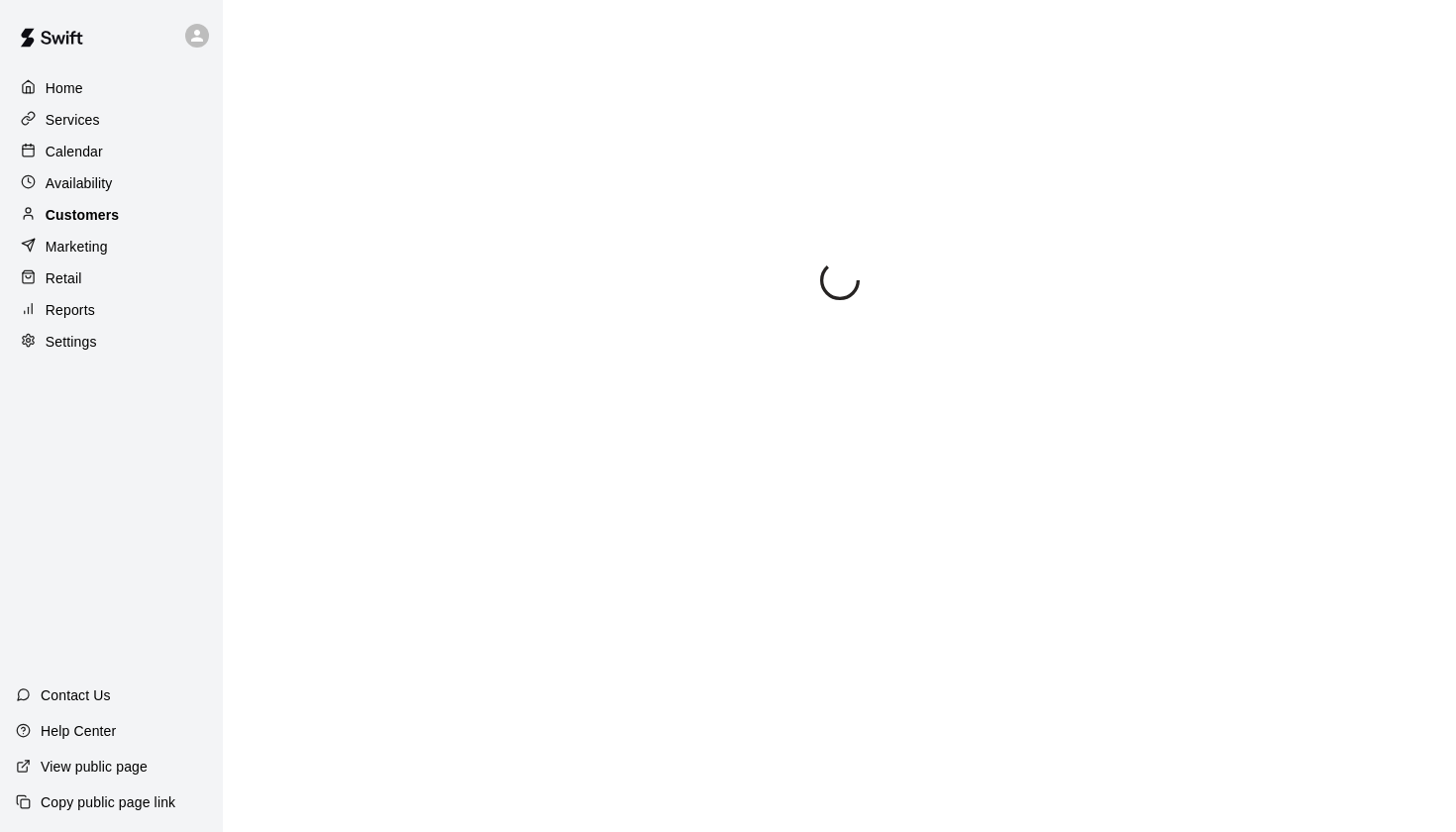 scroll, scrollTop: 0, scrollLeft: 0, axis: both 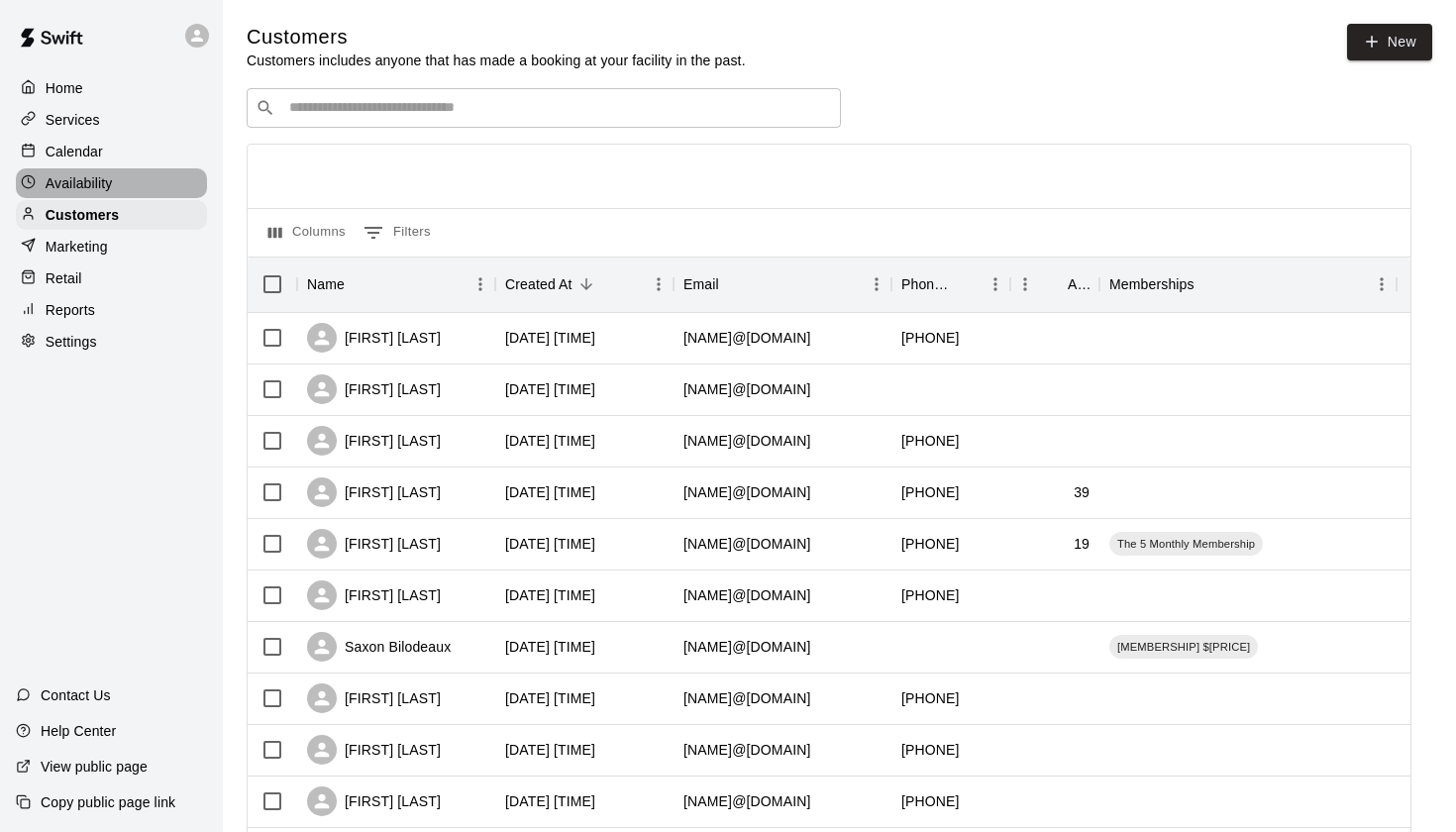 click on "Availability" at bounding box center [111, 183] 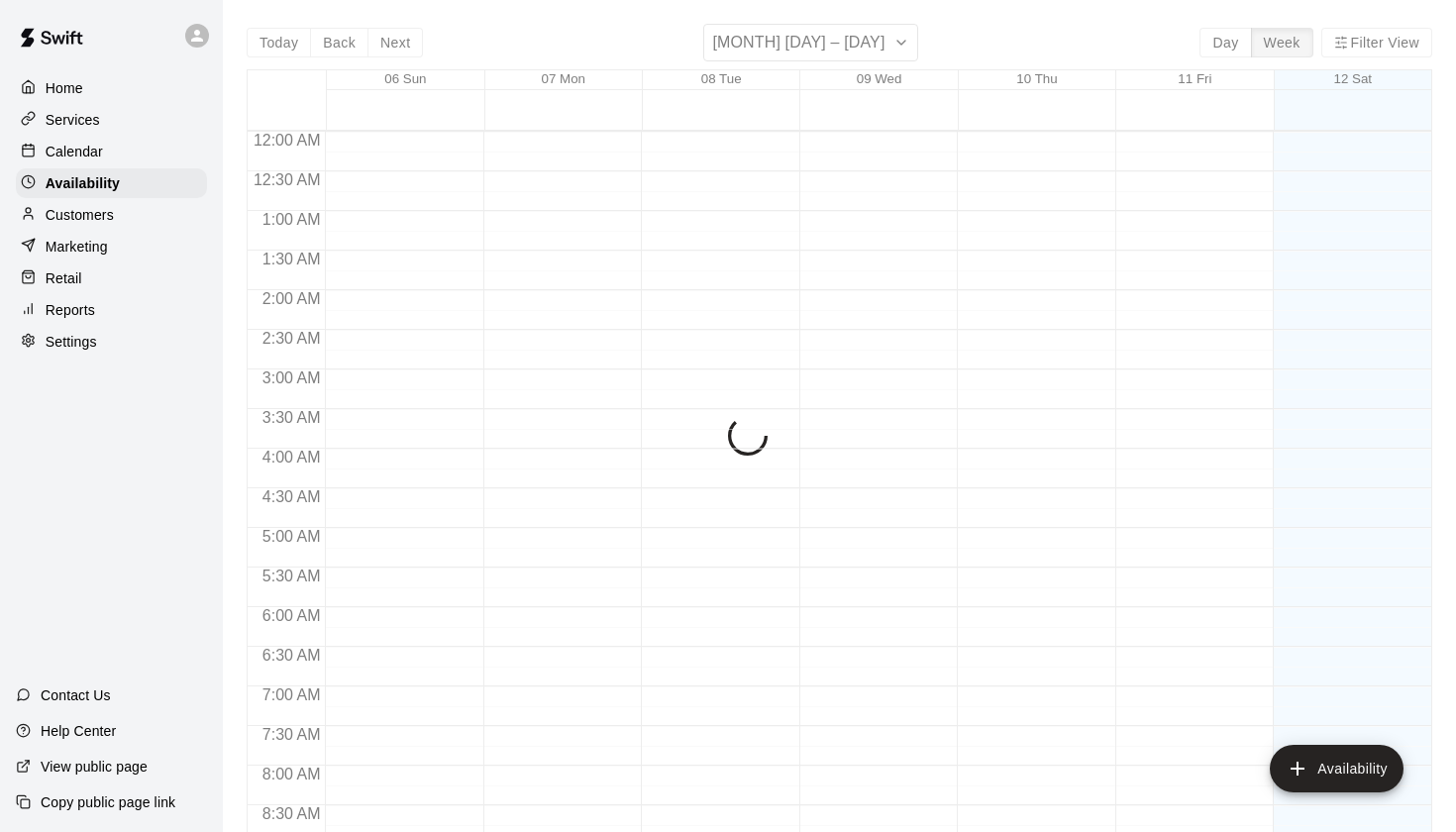 scroll, scrollTop: 806, scrollLeft: 0, axis: vertical 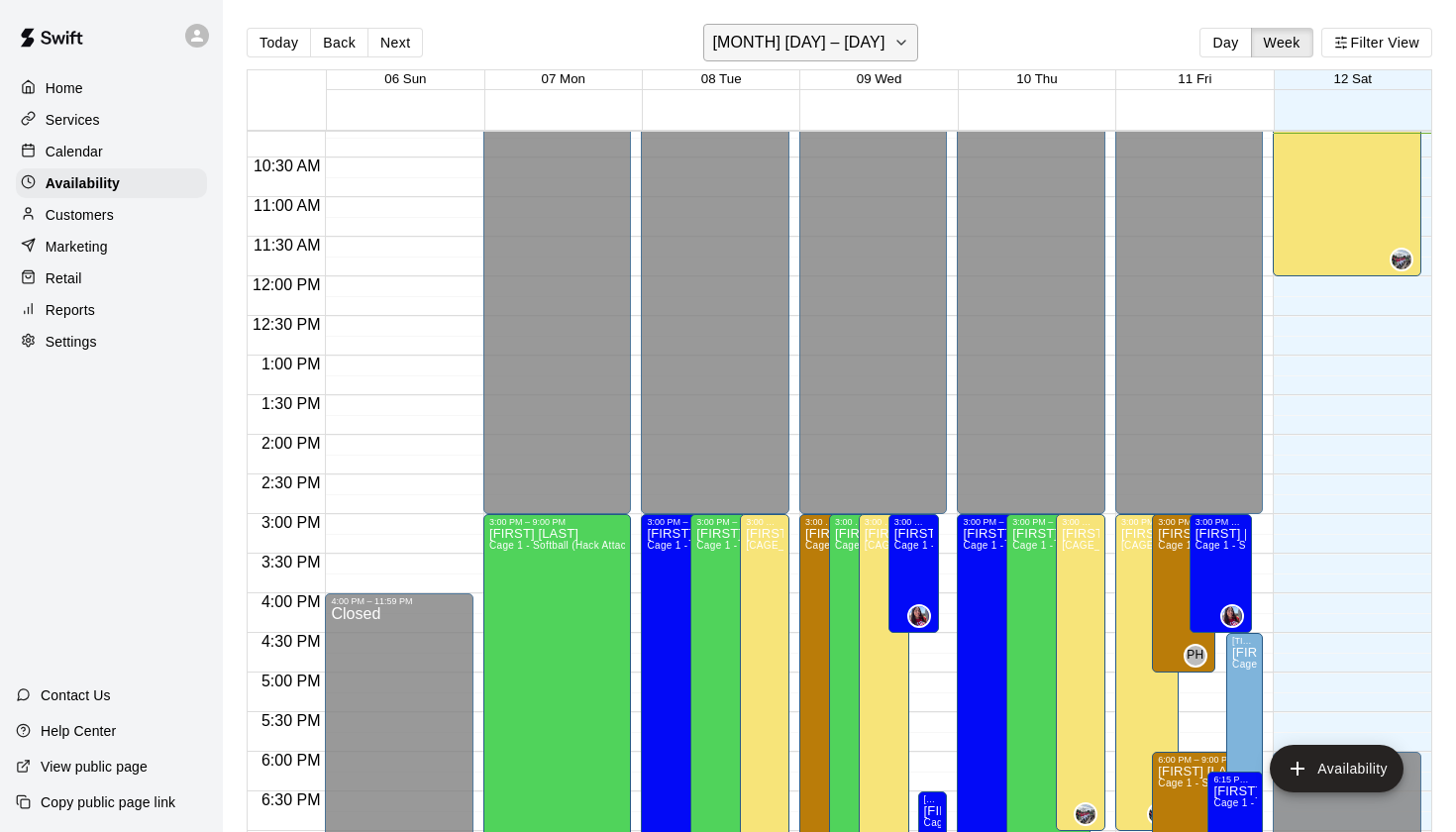 click on "[MONTH] [DAY] – [DAY]" at bounding box center (798, 43) 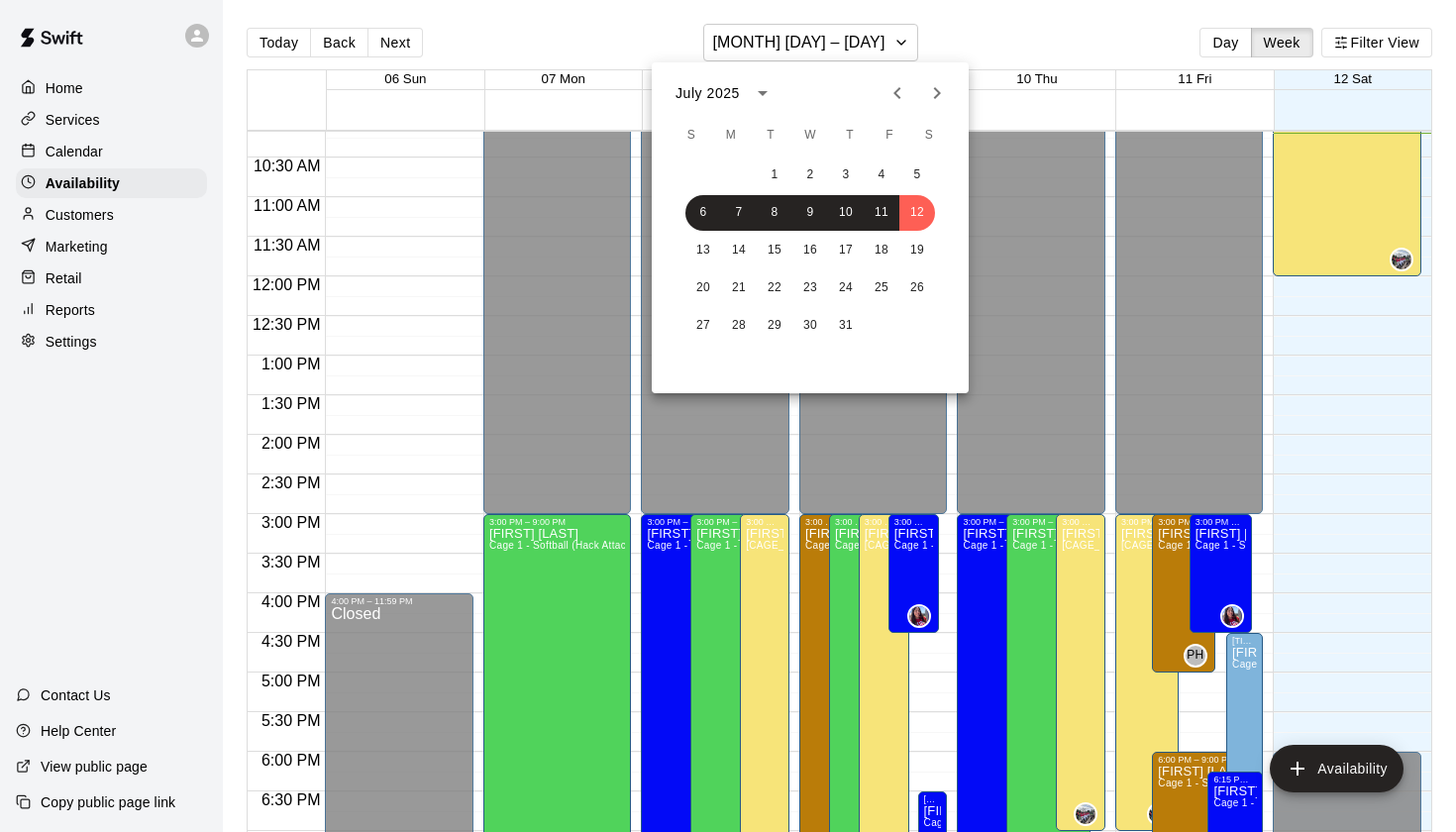 click at bounding box center [728, 416] 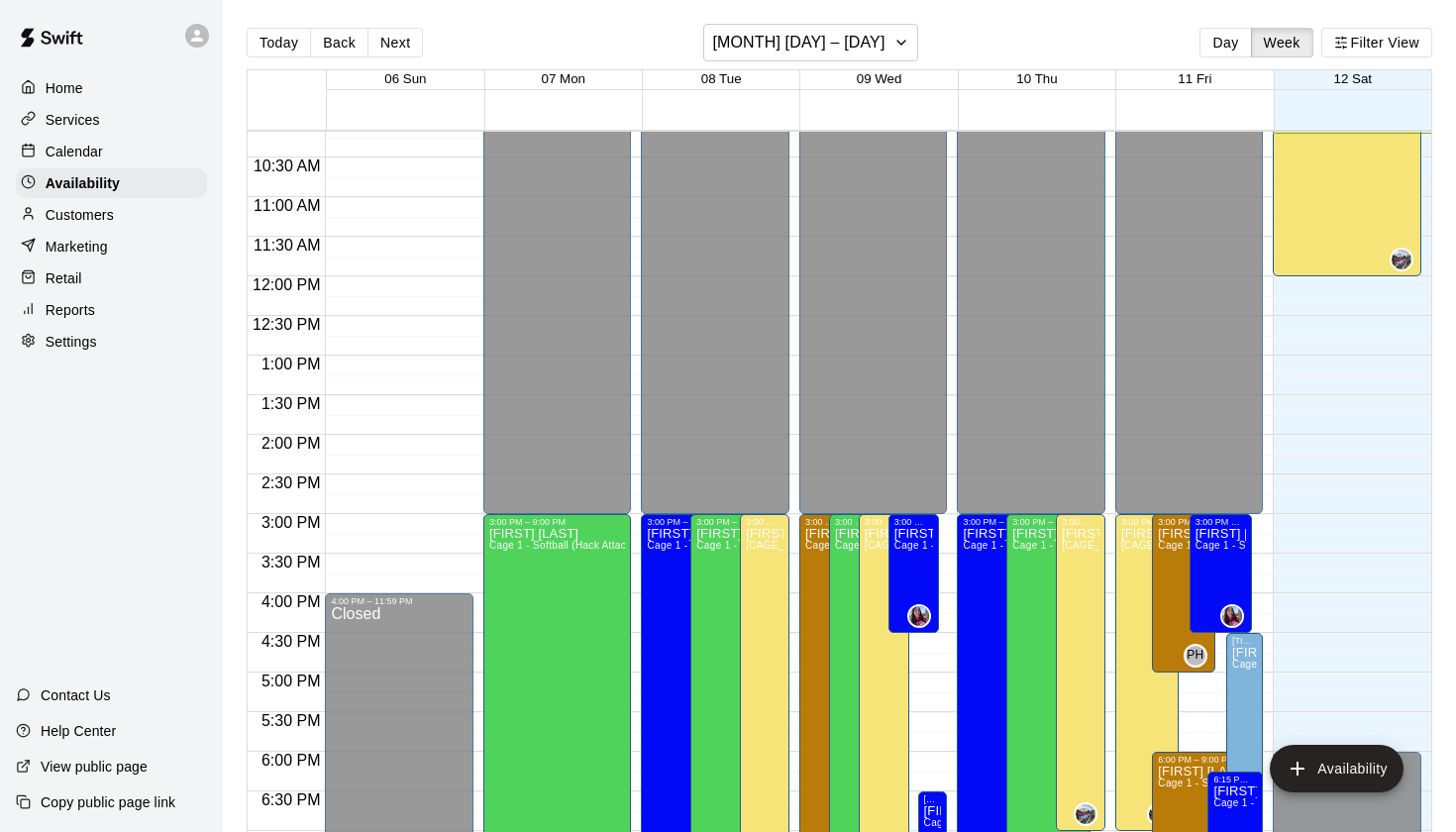 click on "Calendar" at bounding box center [111, 152] 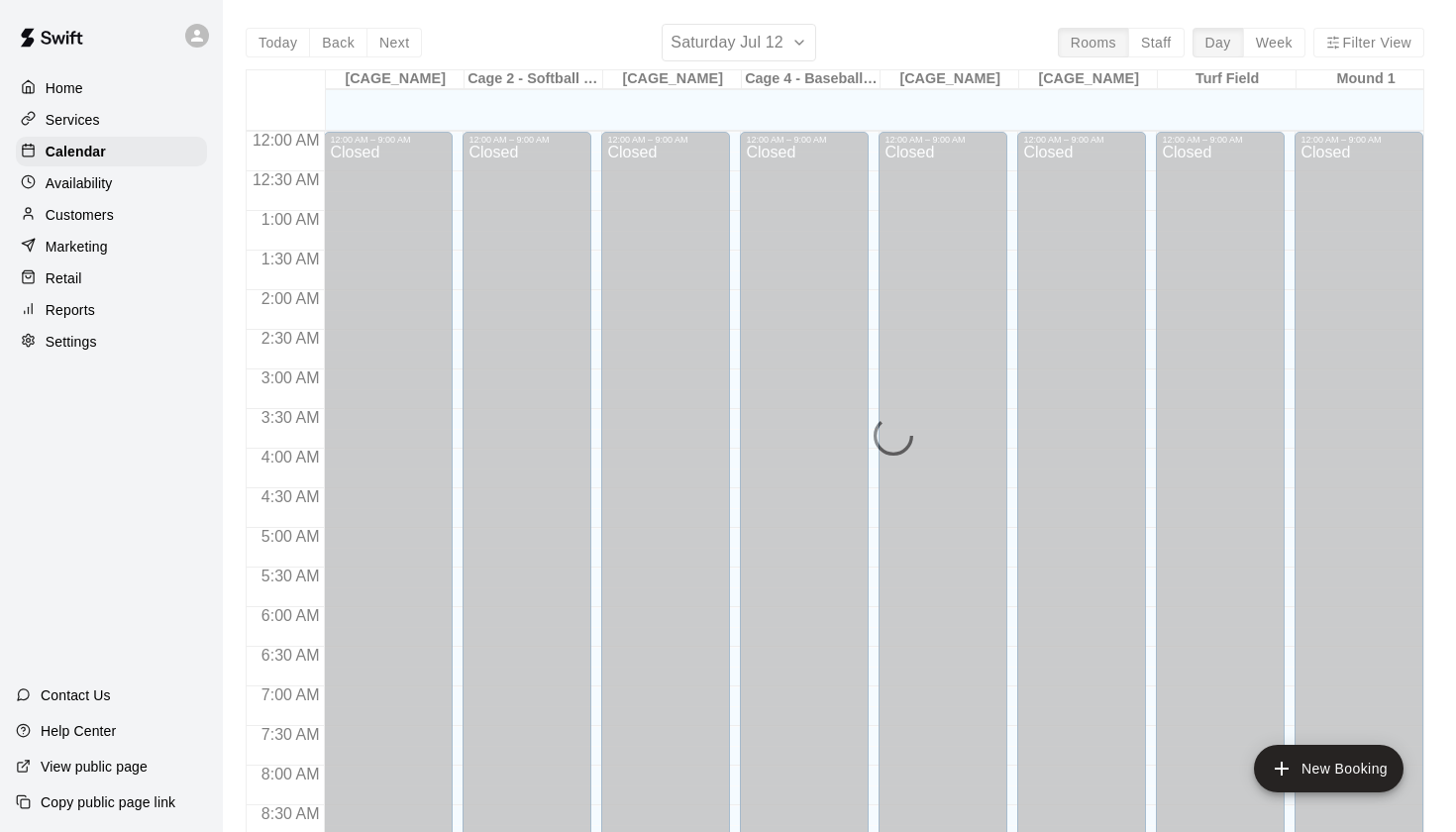 scroll, scrollTop: 806, scrollLeft: 0, axis: vertical 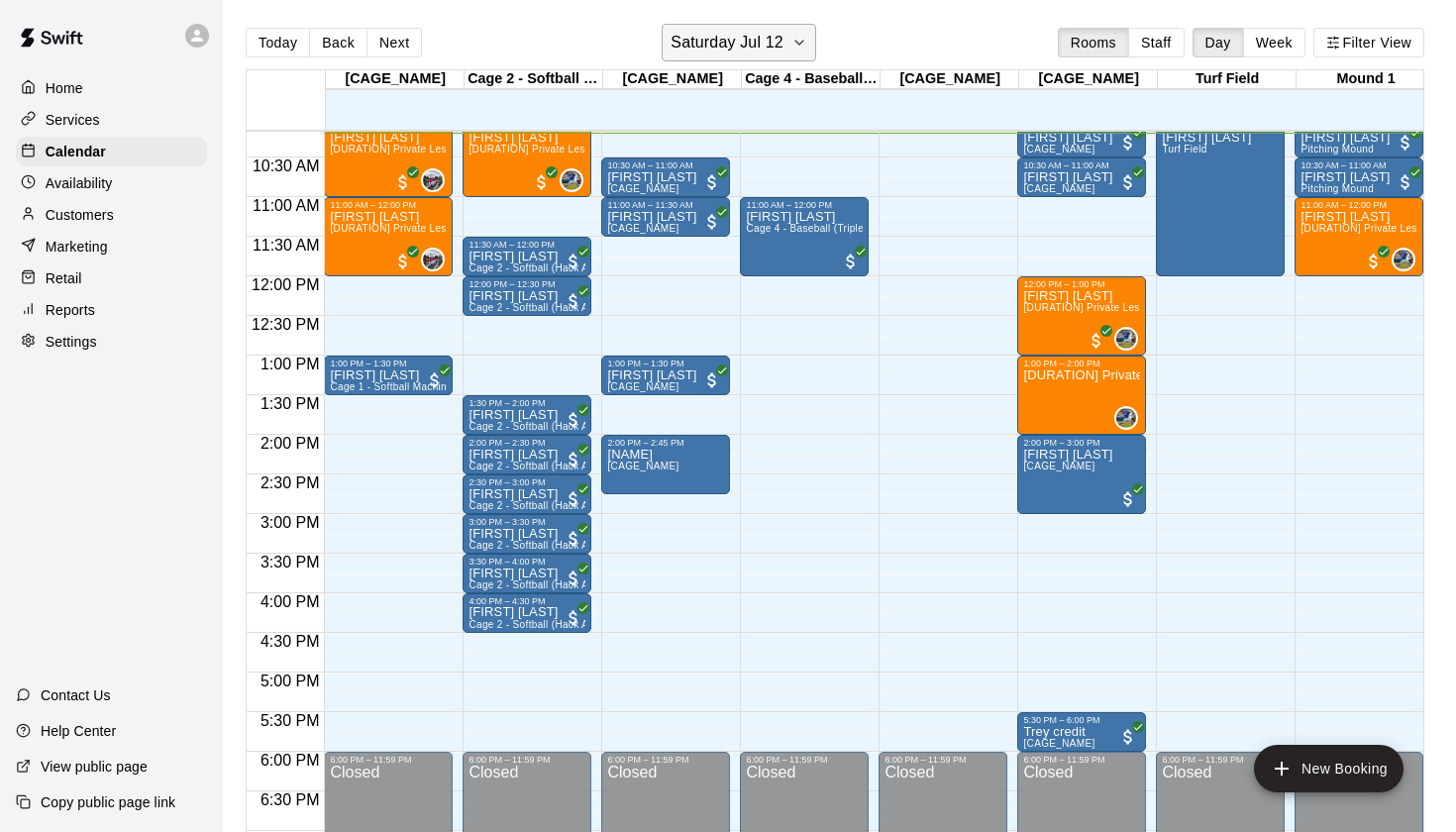 click on "Saturday Jul 12" at bounding box center [726, 43] 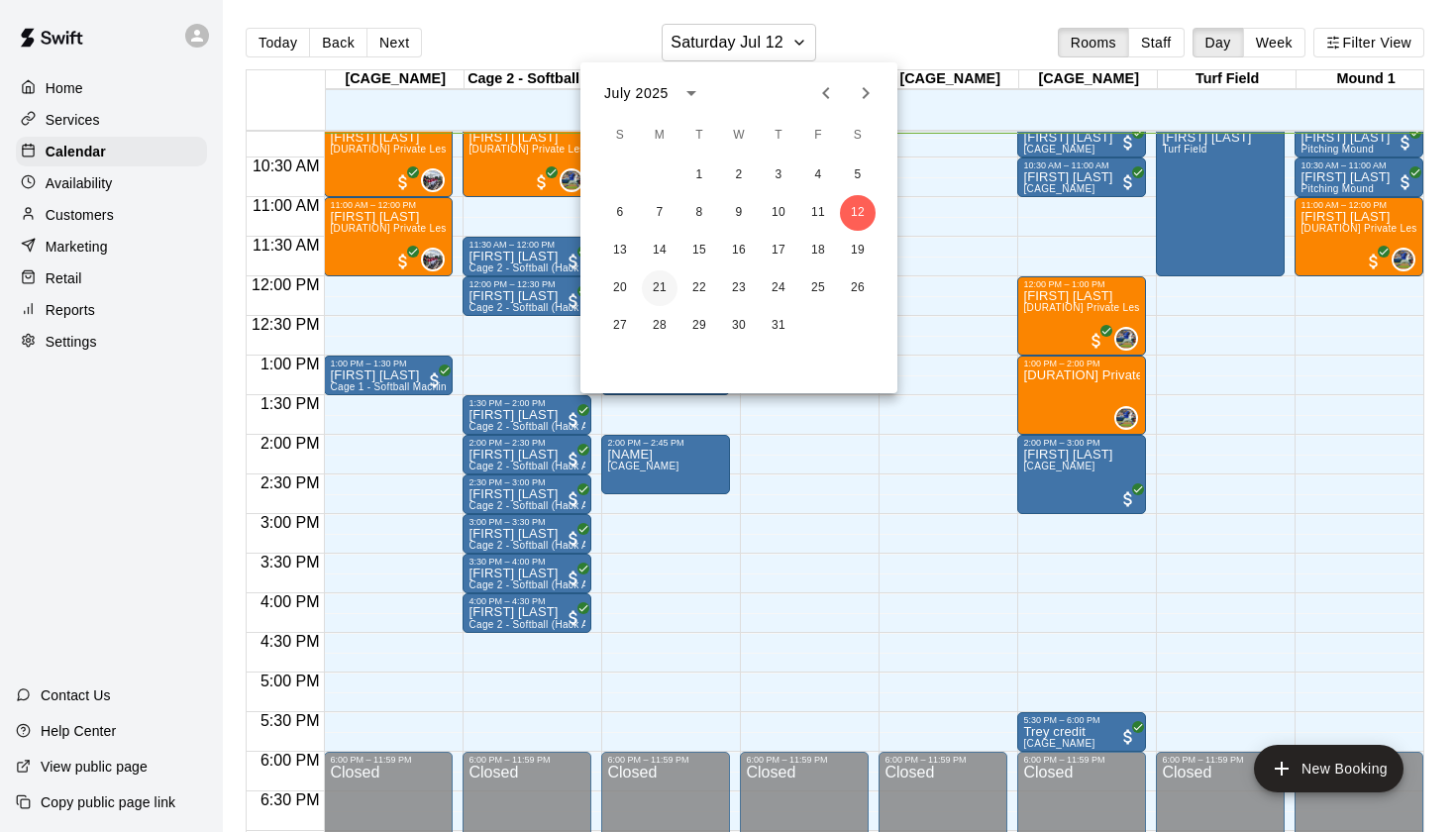 click on "21" at bounding box center (660, 288) 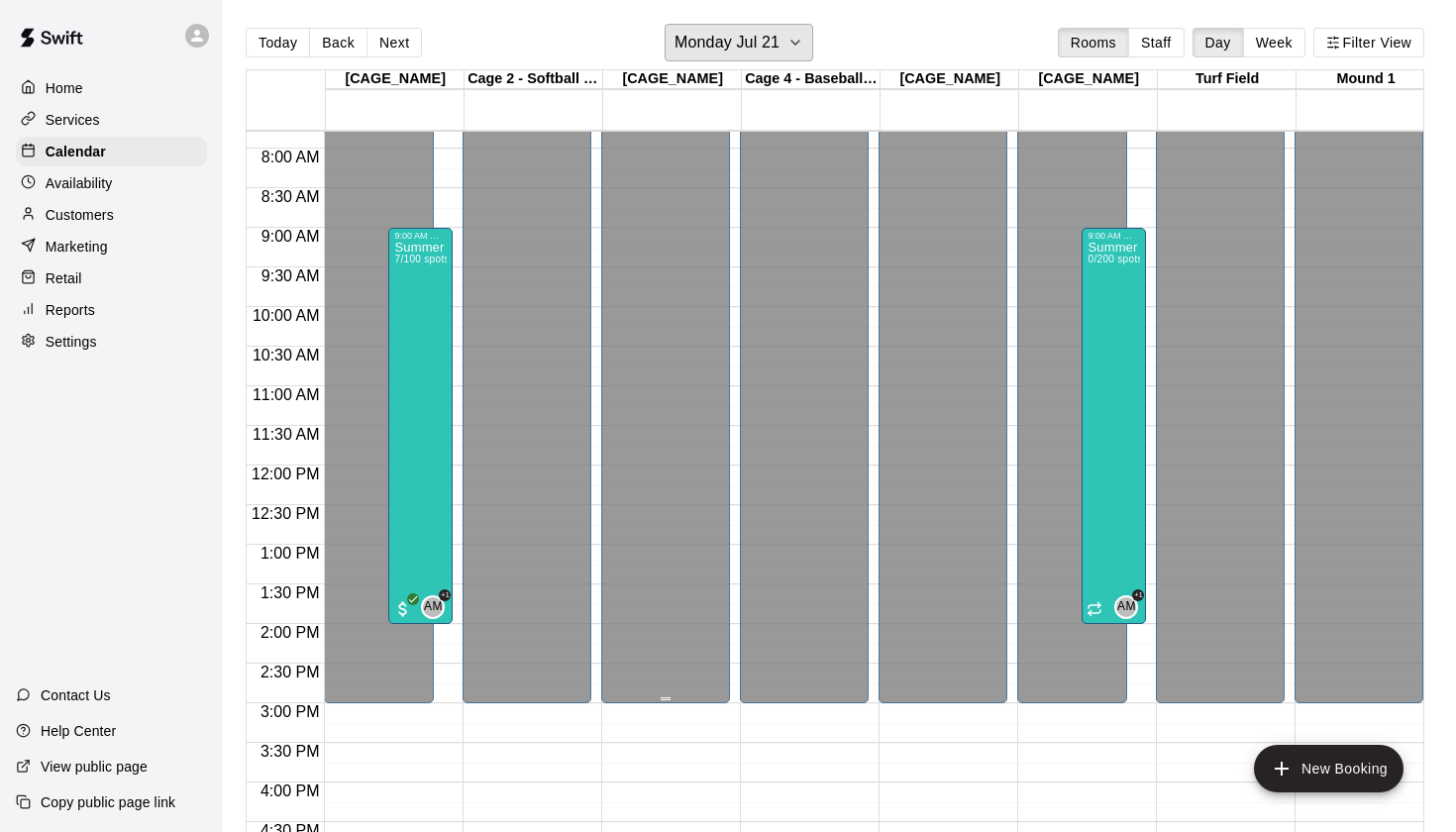 scroll, scrollTop: 583, scrollLeft: 0, axis: vertical 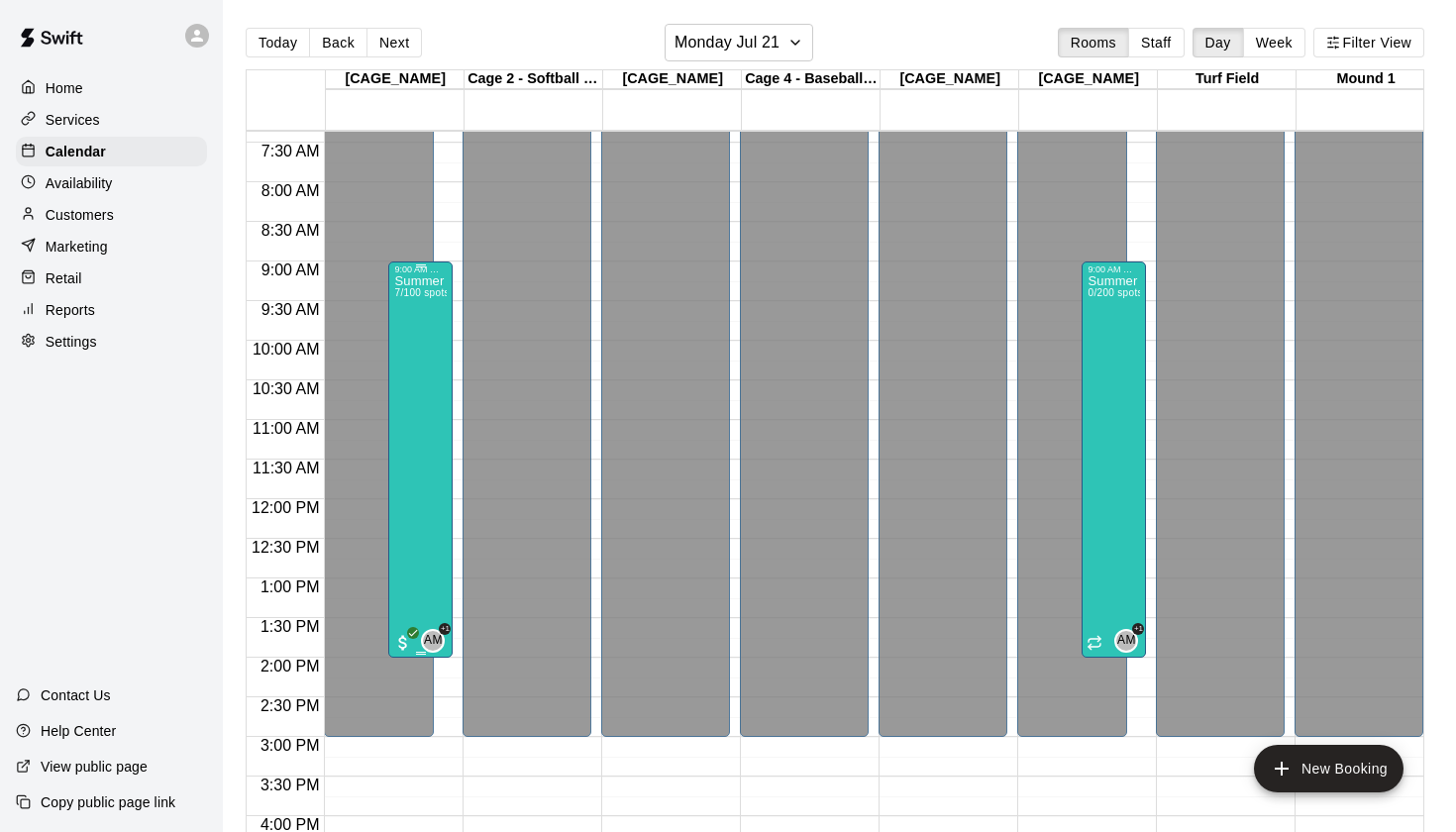 click on "Summer Camp 2025 - WEEK RATE 7/100 spots" at bounding box center (420, 690) 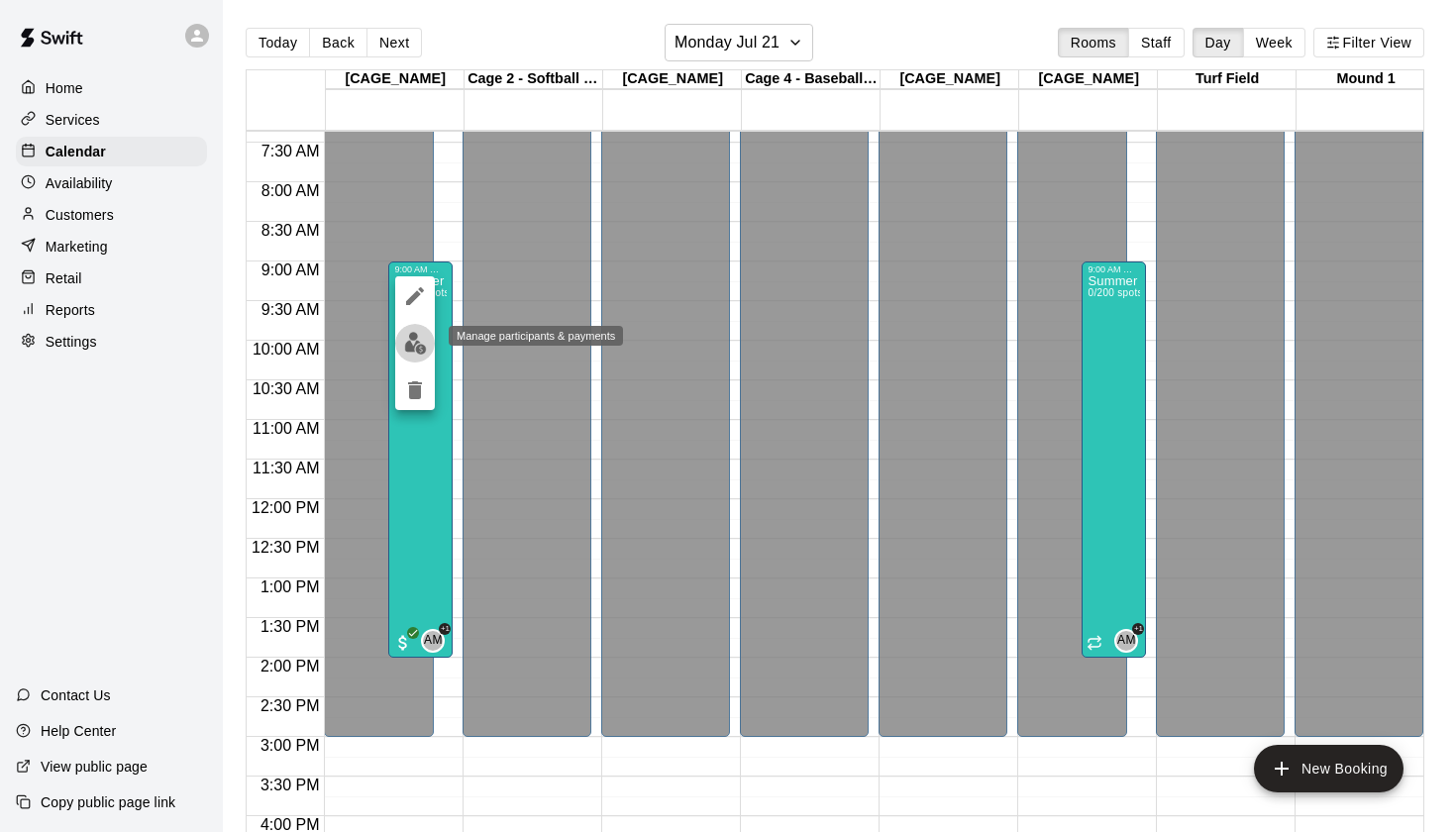 click at bounding box center (415, 343) 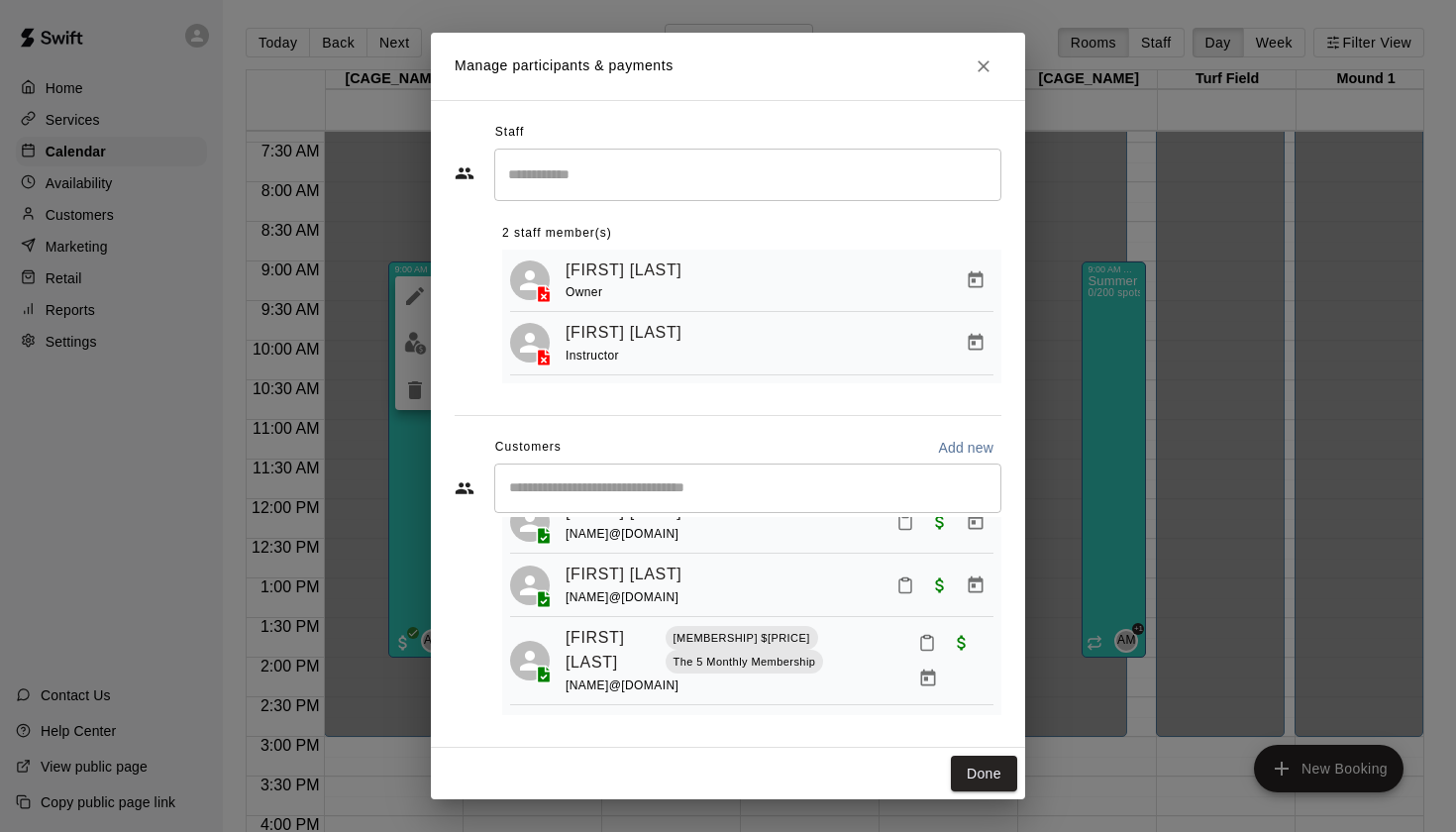 scroll, scrollTop: 290, scrollLeft: 0, axis: vertical 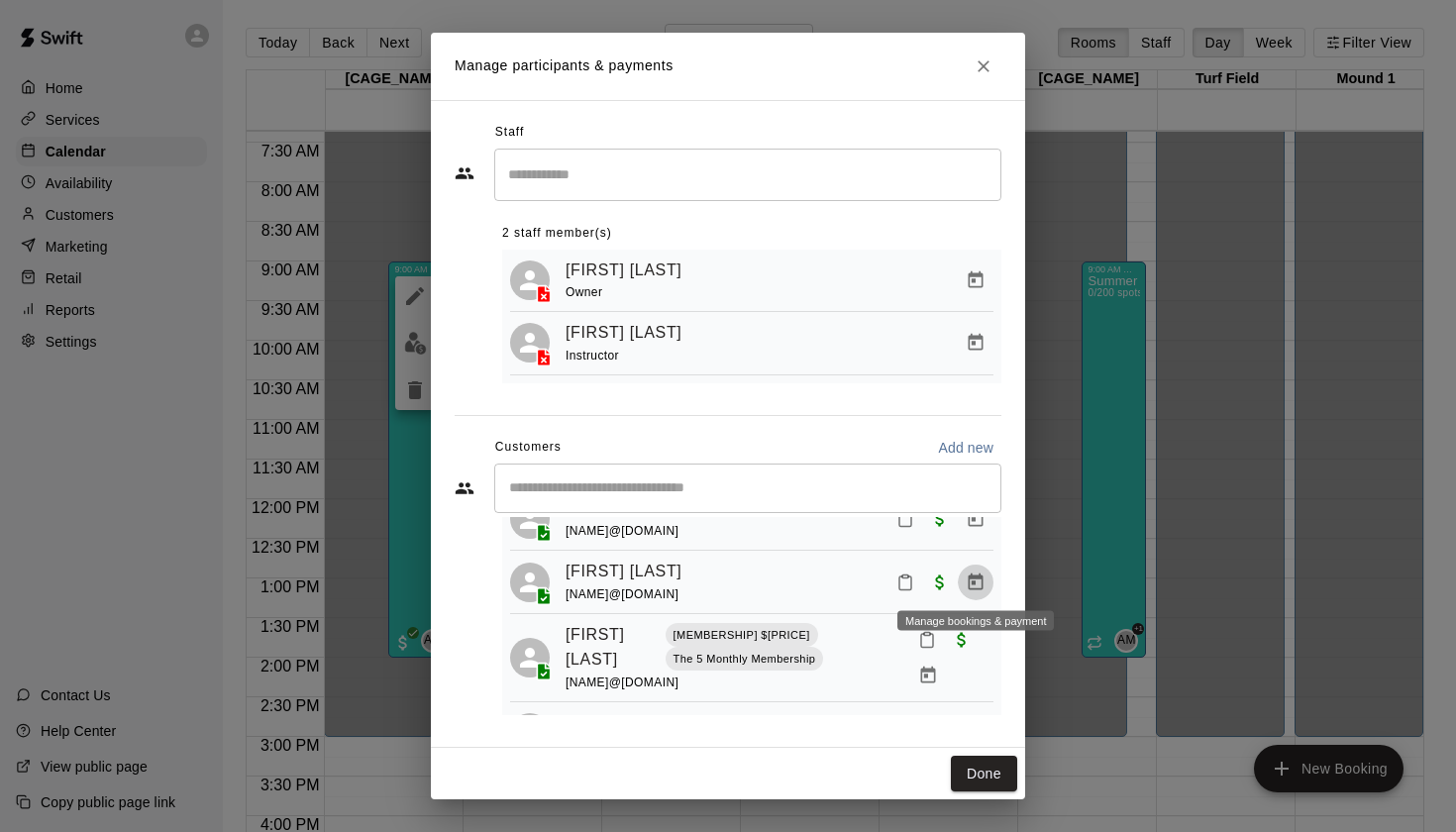 click 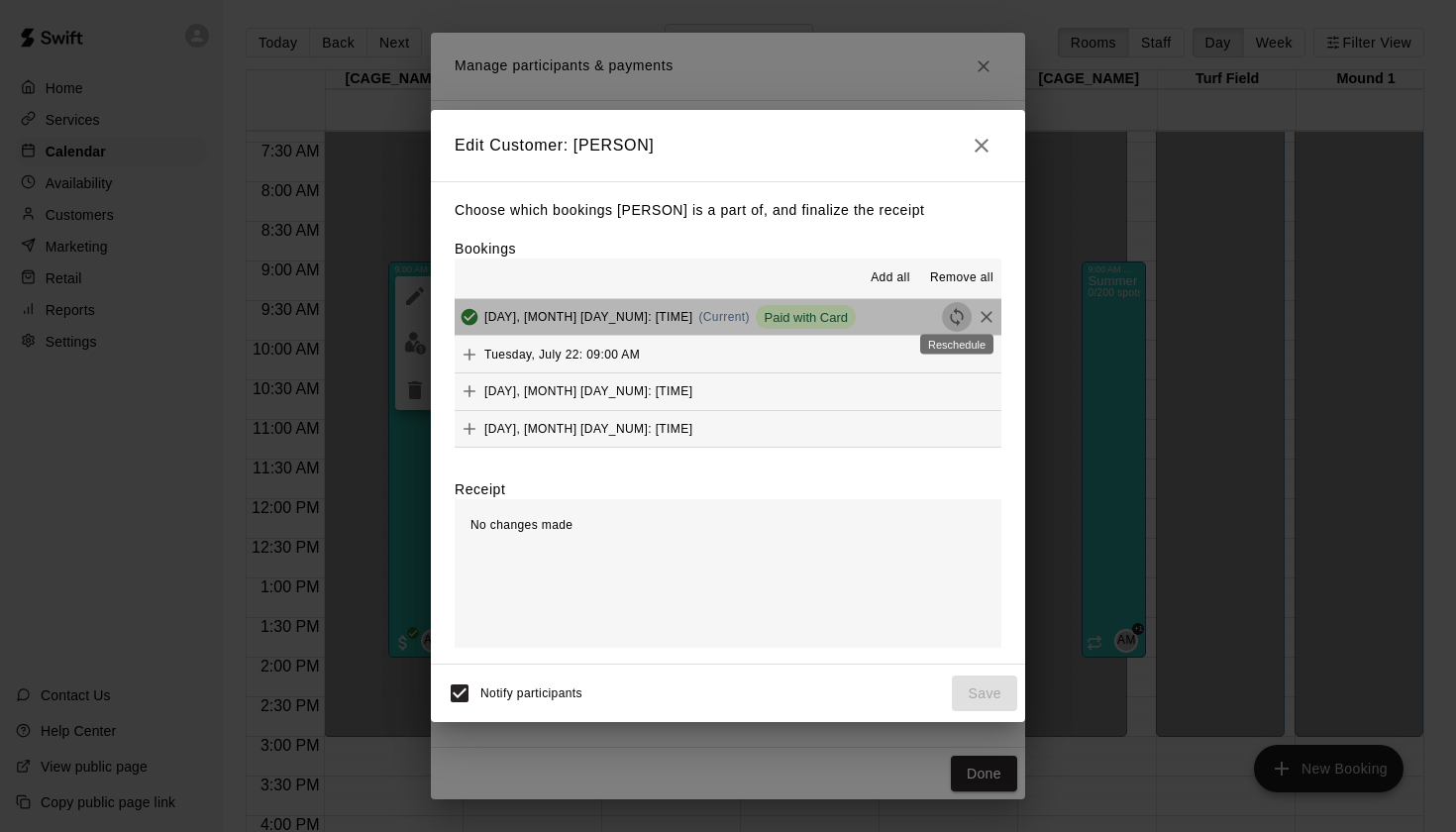 click 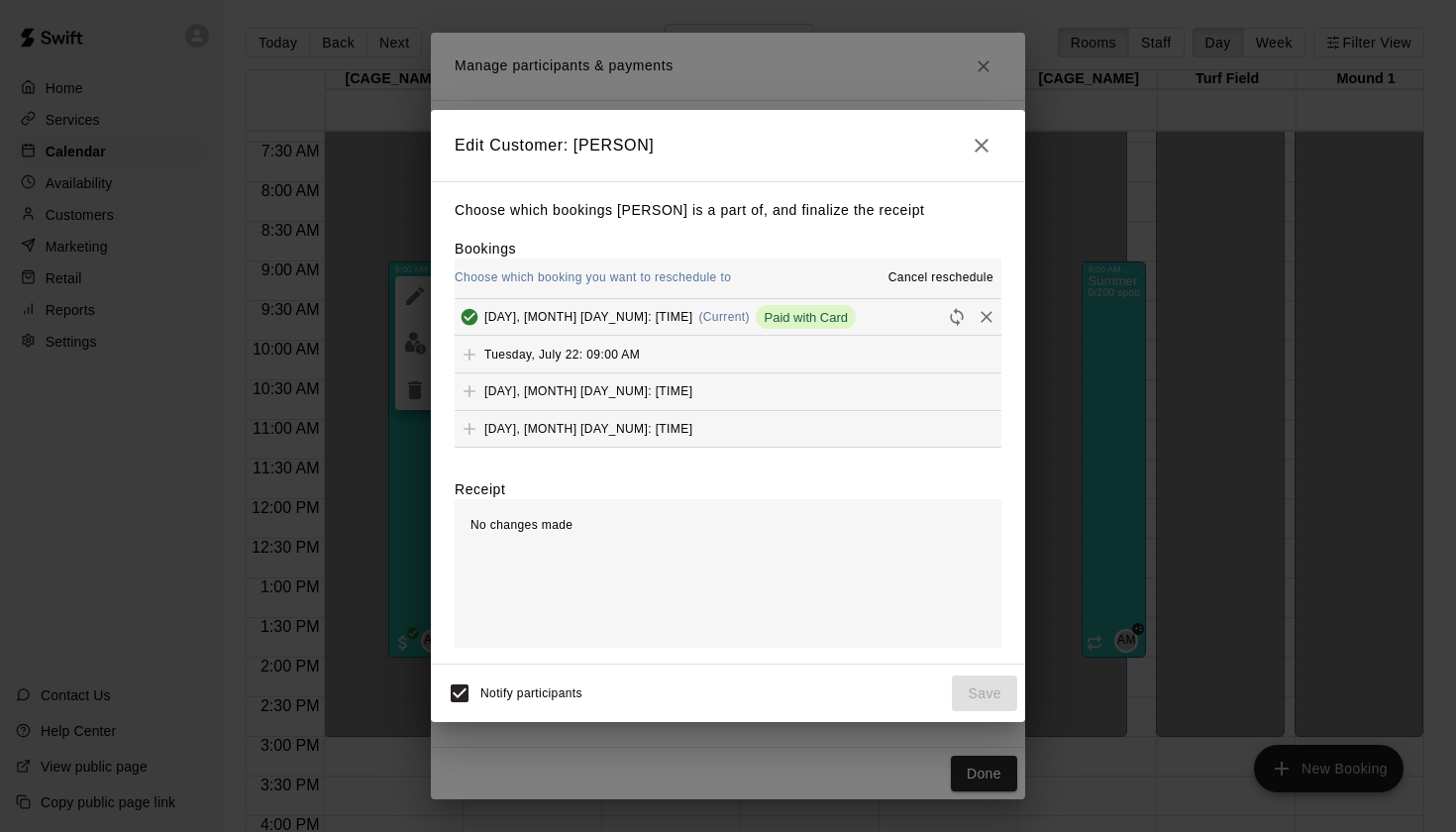 click 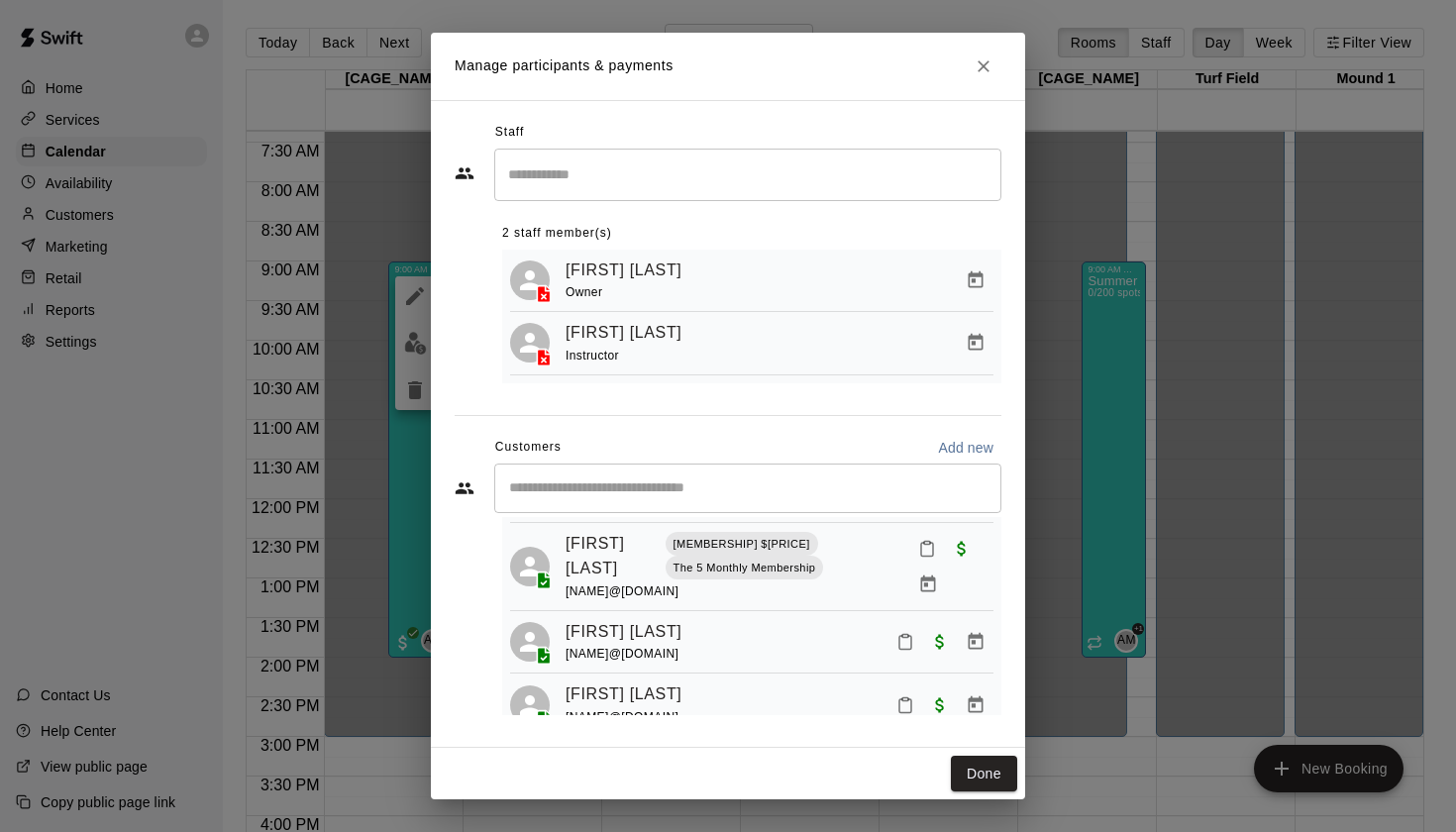scroll, scrollTop: 141, scrollLeft: 0, axis: vertical 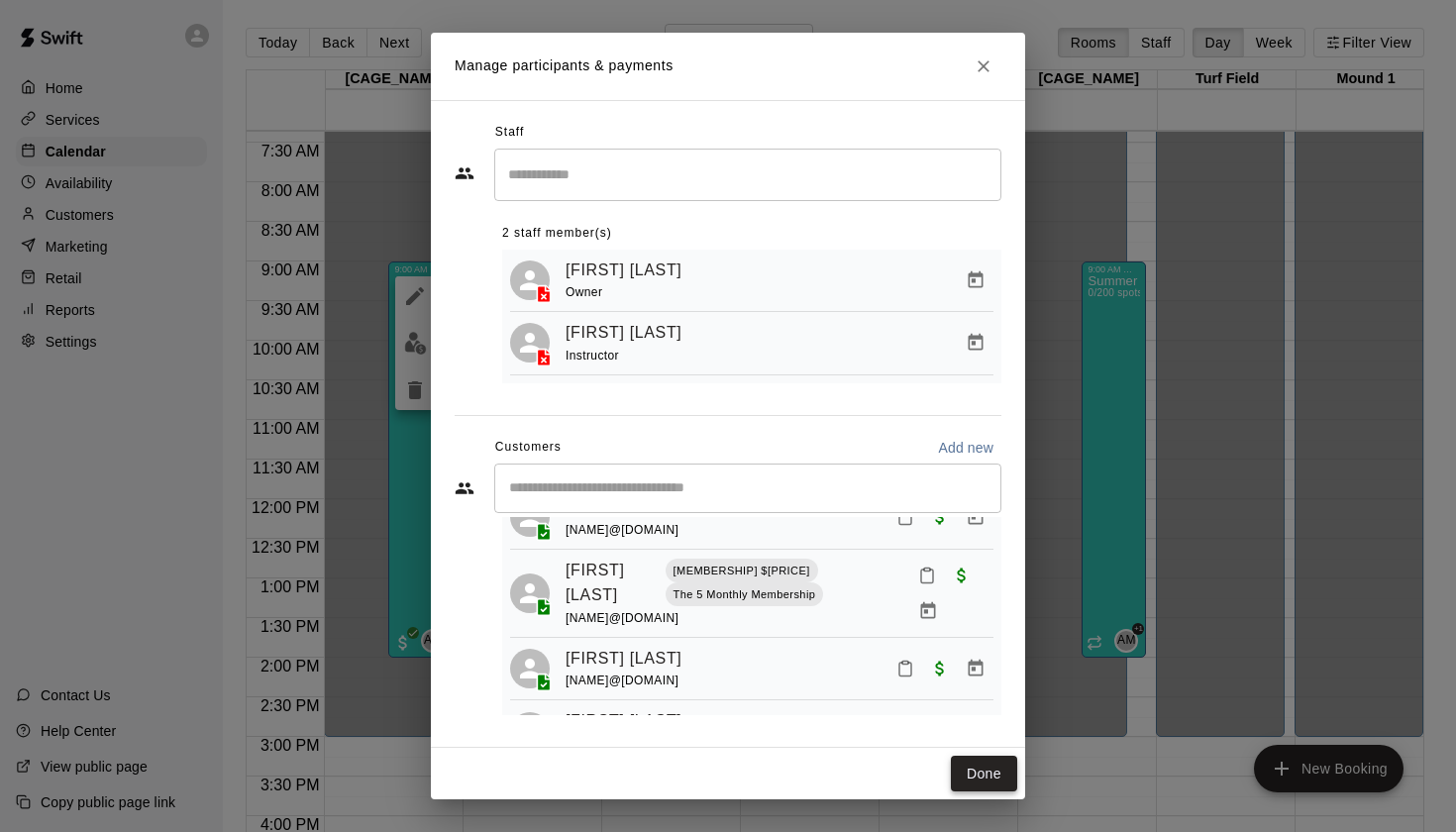 click on "Done" at bounding box center [984, 774] 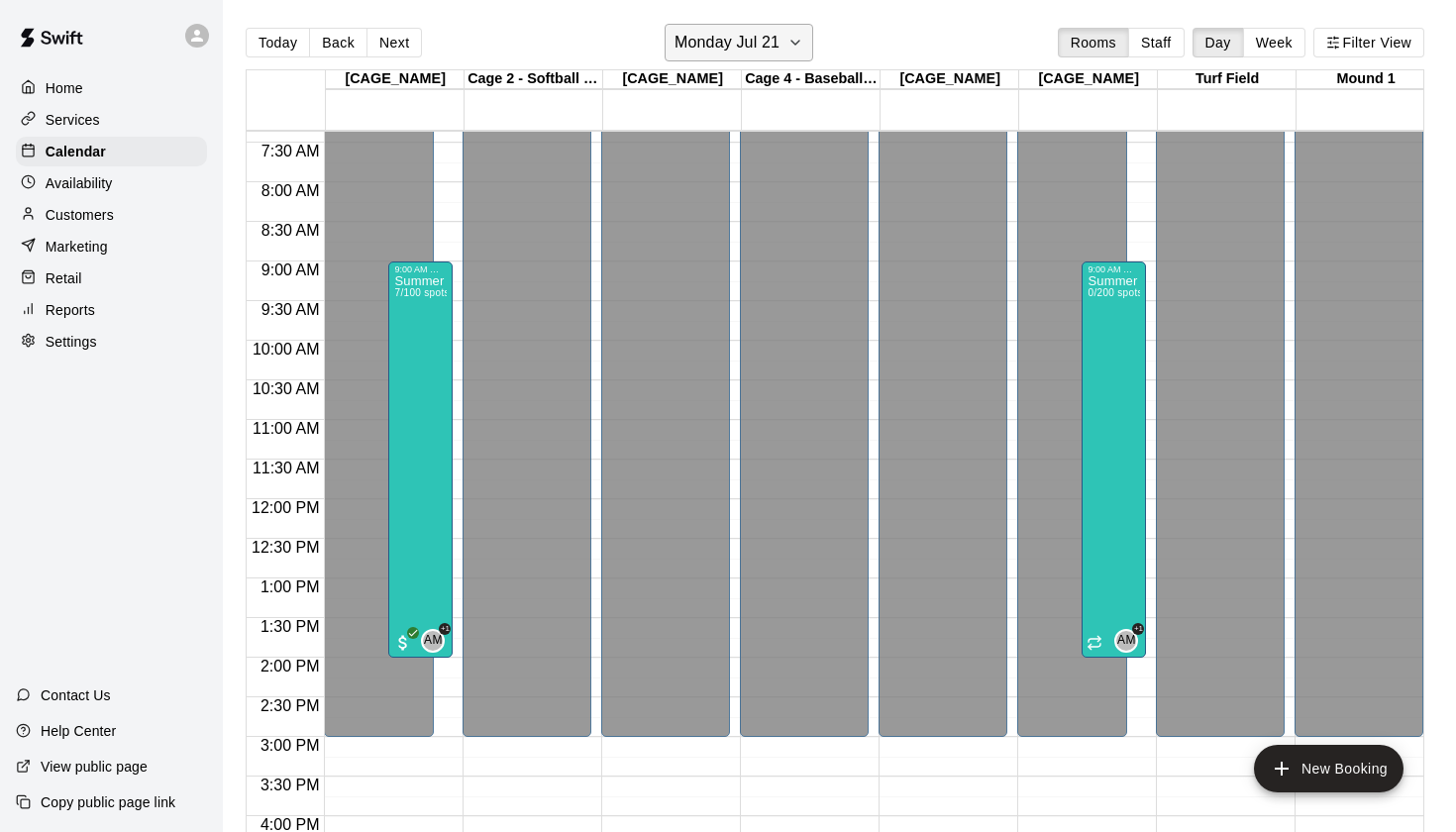 click on "Monday Jul 21" at bounding box center [727, 43] 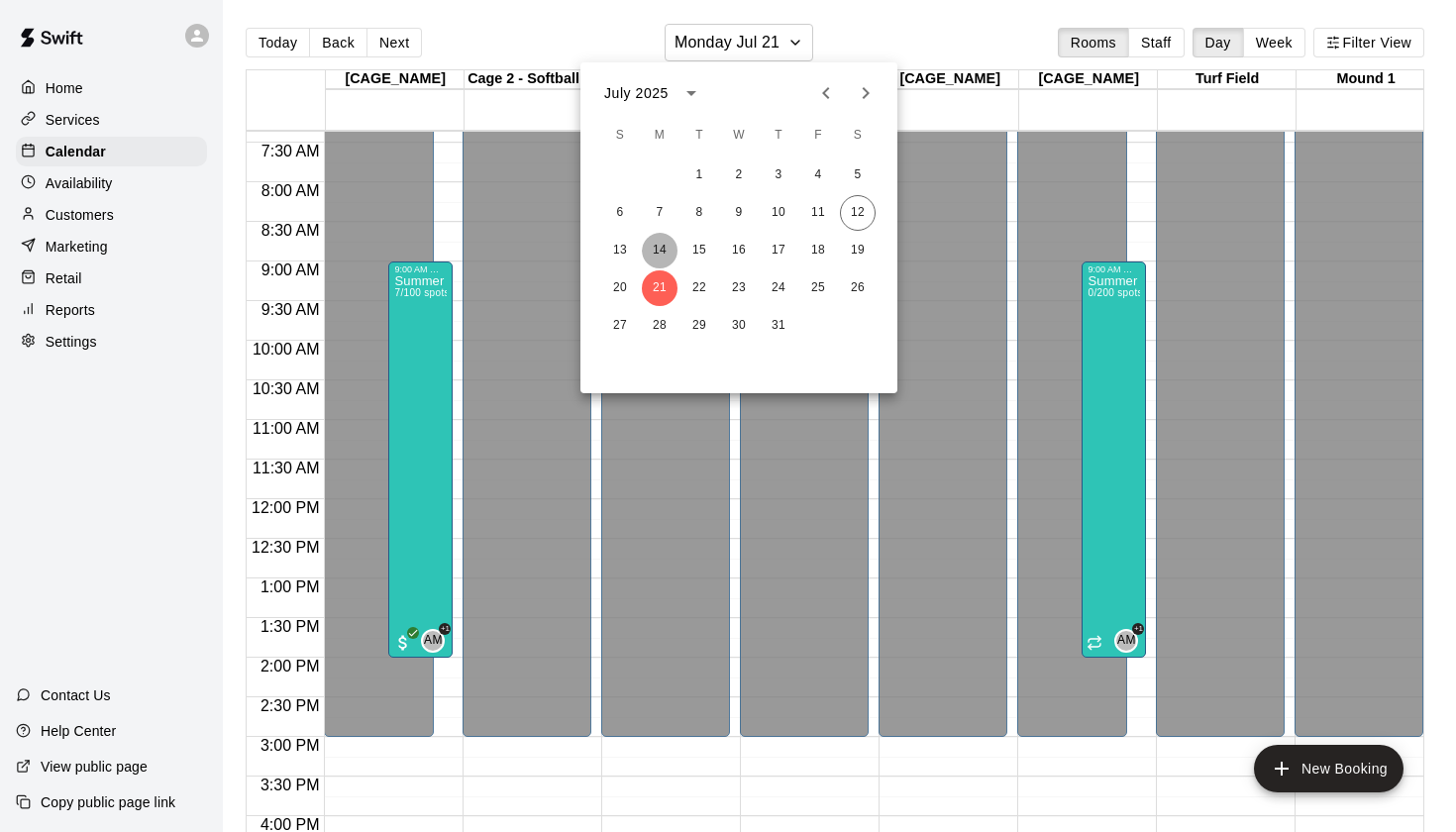 click on "14" at bounding box center [660, 251] 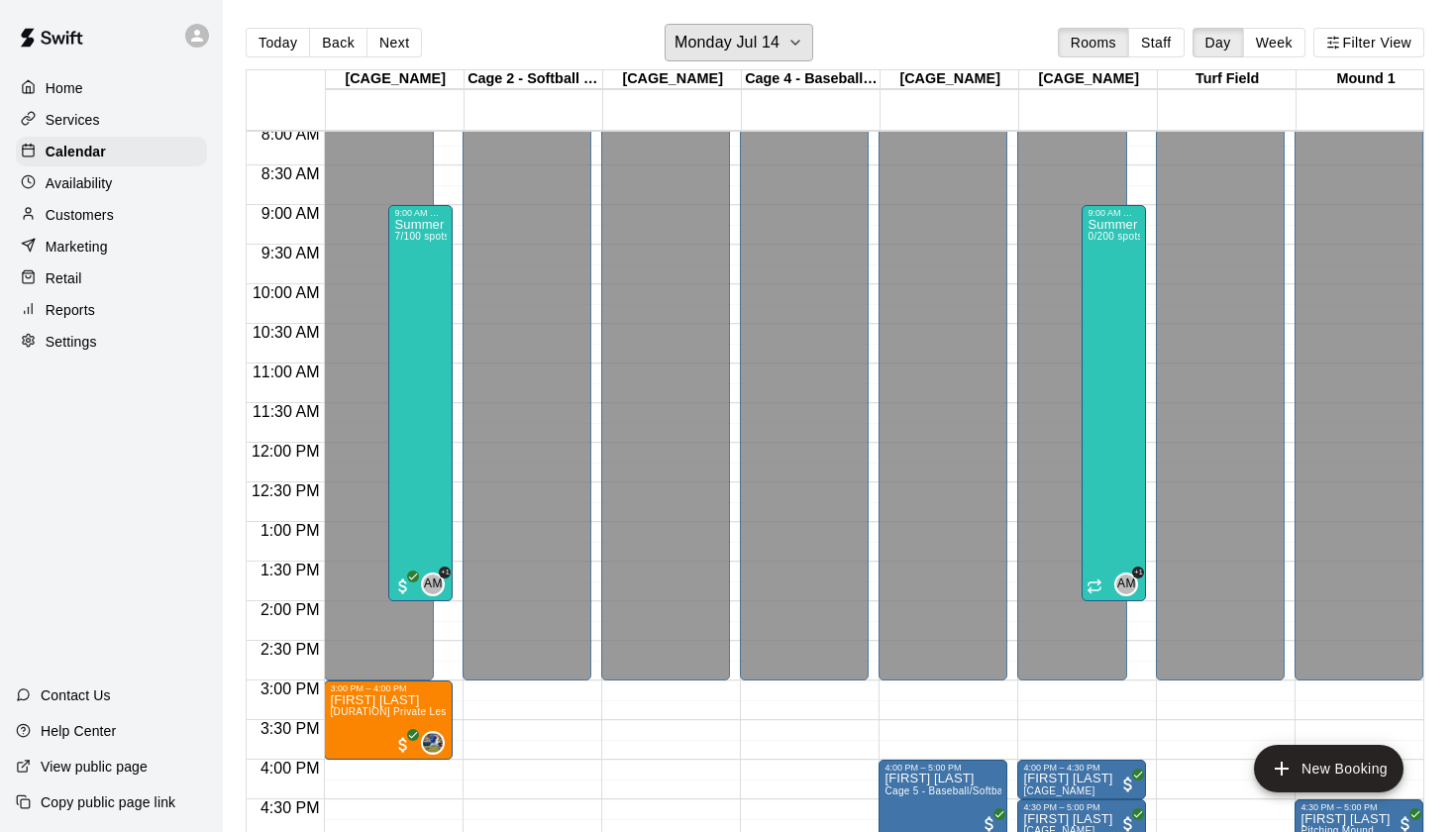 scroll, scrollTop: 663, scrollLeft: 0, axis: vertical 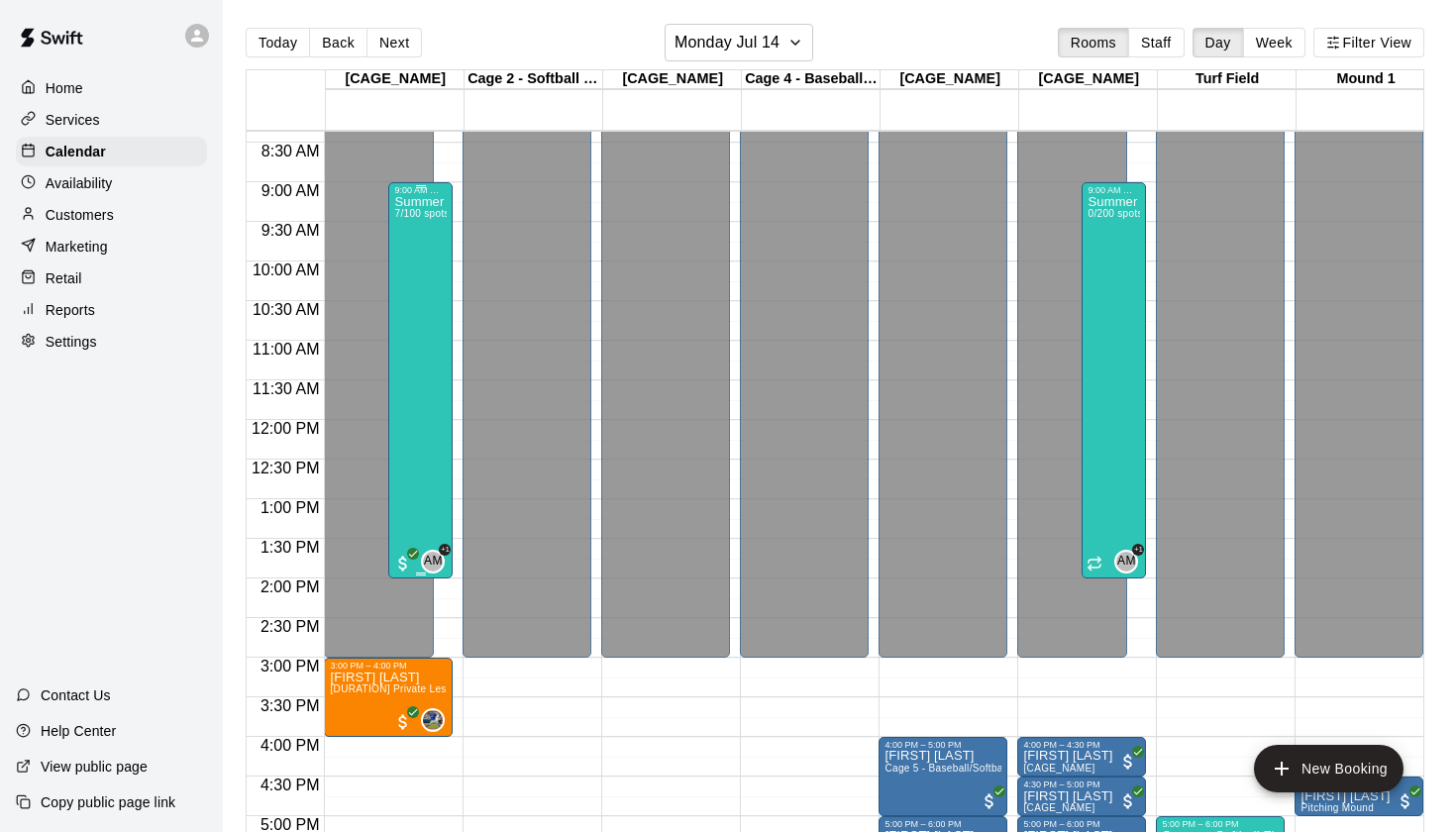 click on "Summer Camp 2025 - WEEK RATE 7/100 spots" at bounding box center [420, 611] 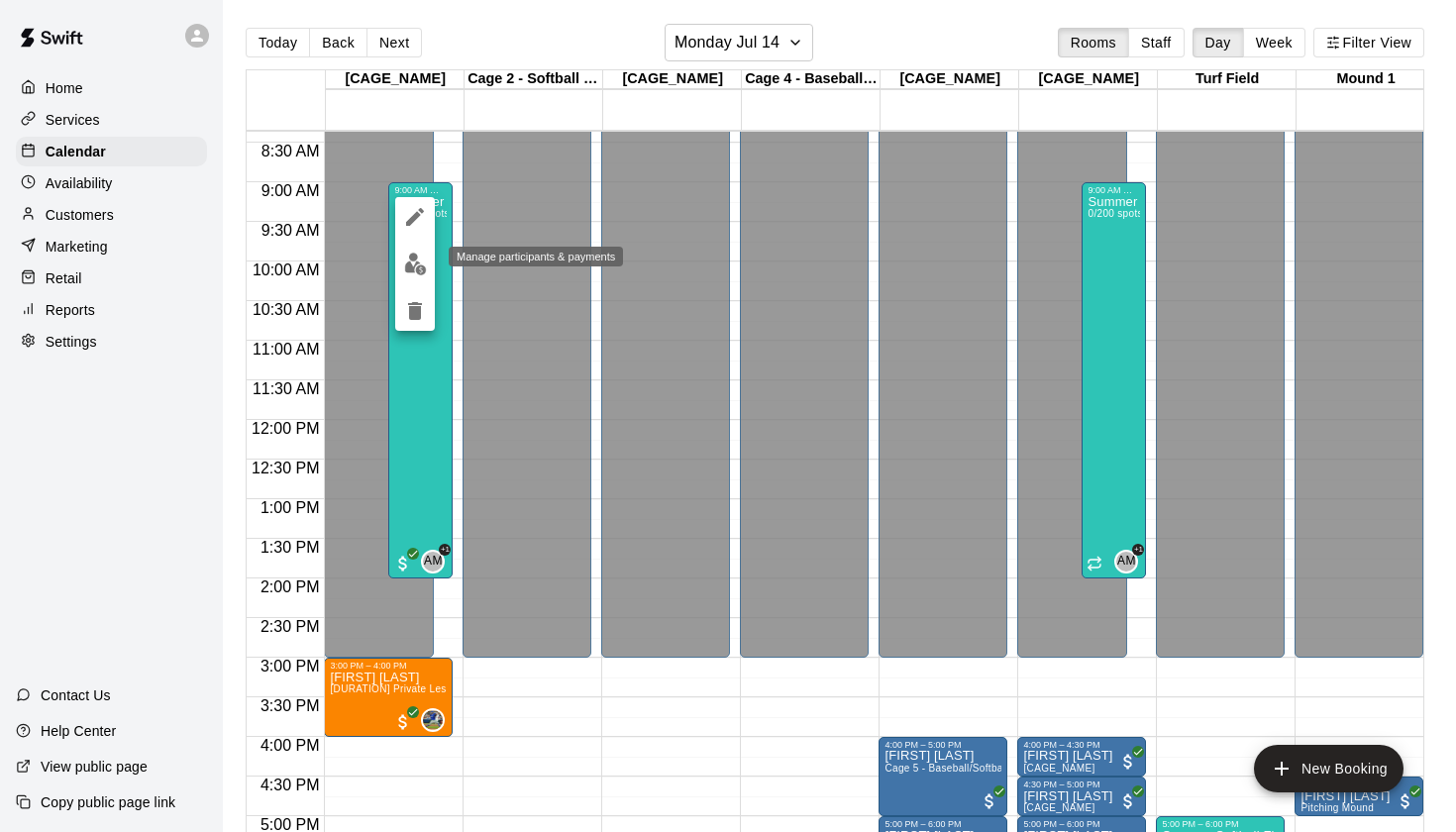click at bounding box center [415, 263] 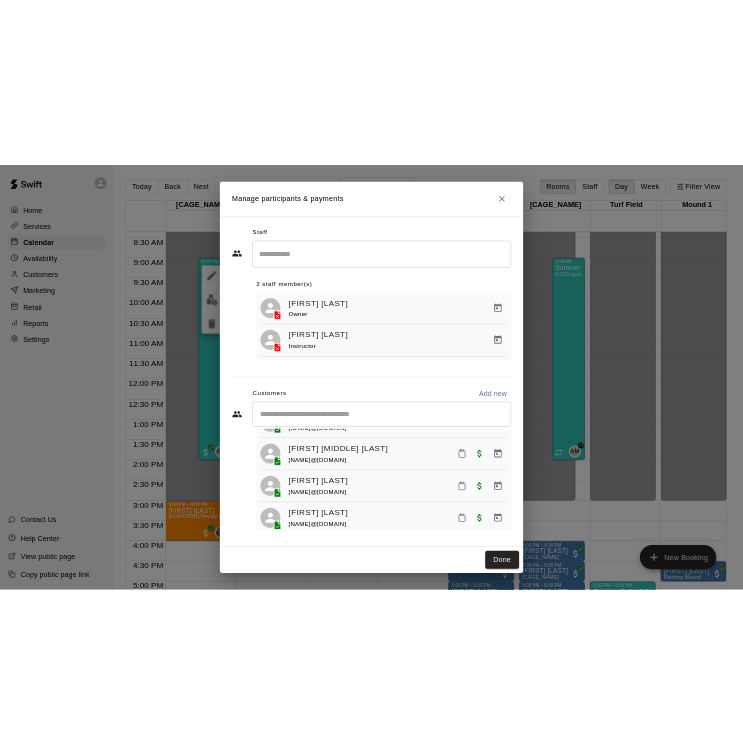 scroll, scrollTop: 78, scrollLeft: 0, axis: vertical 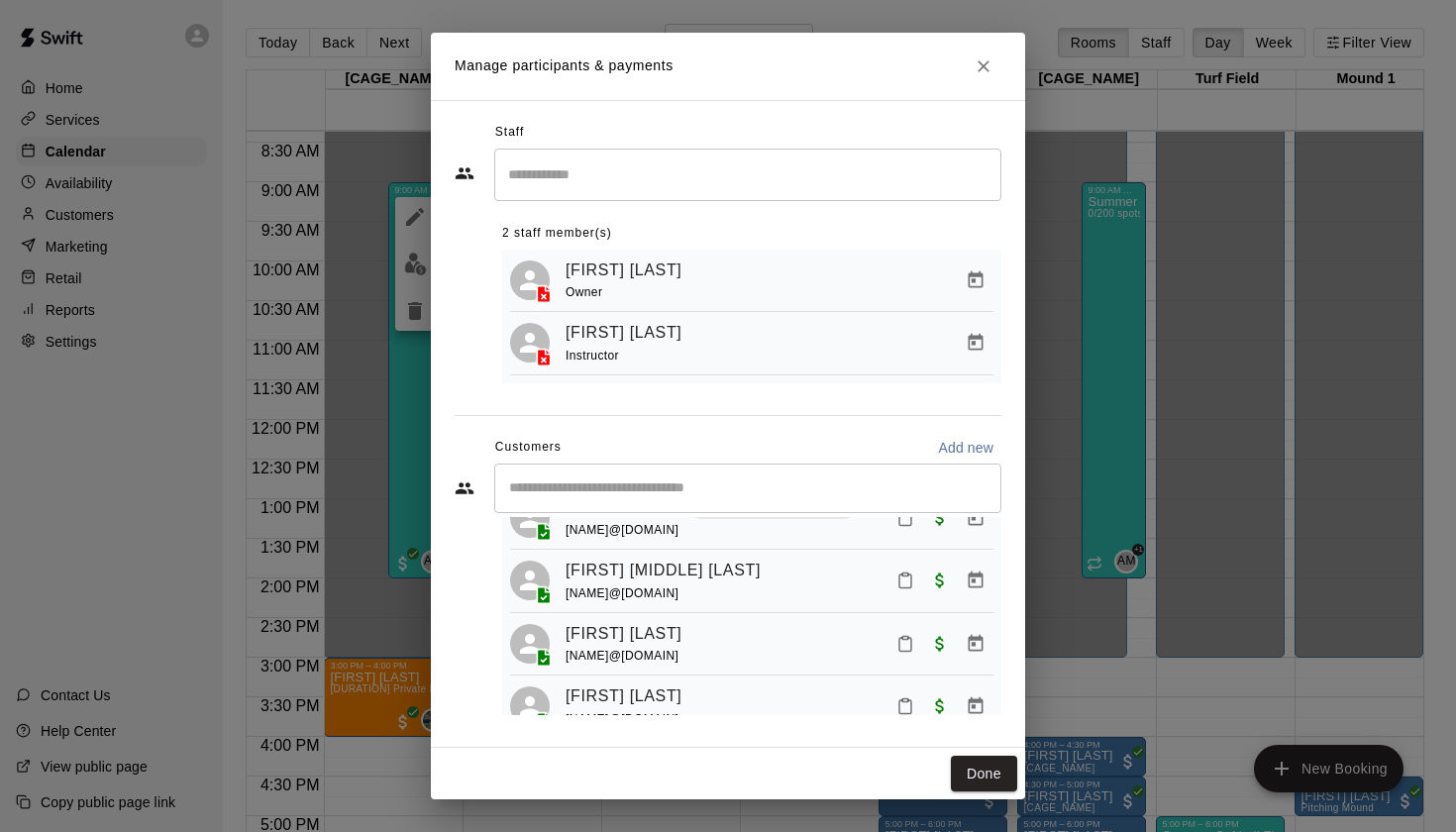 click at bounding box center (748, 488) 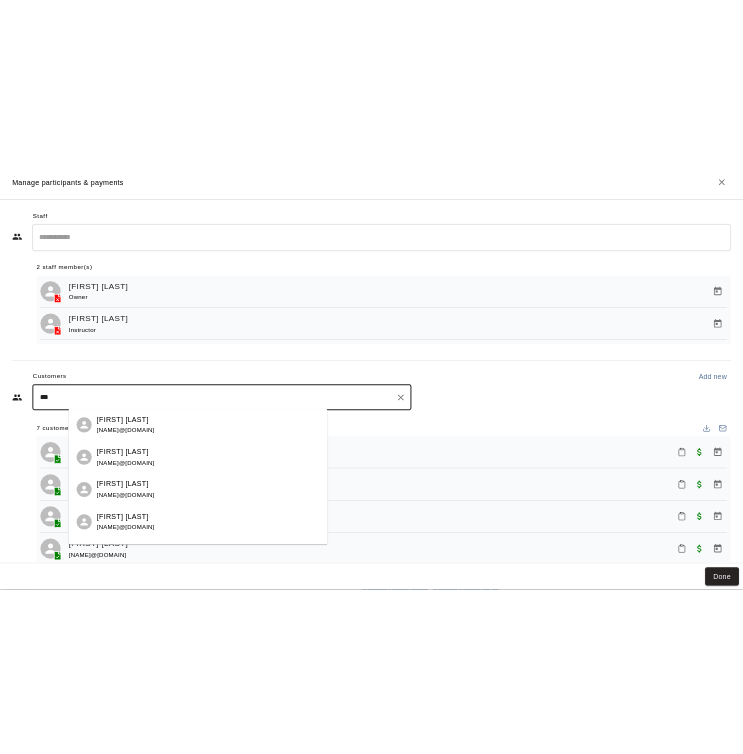 scroll, scrollTop: 0, scrollLeft: 0, axis: both 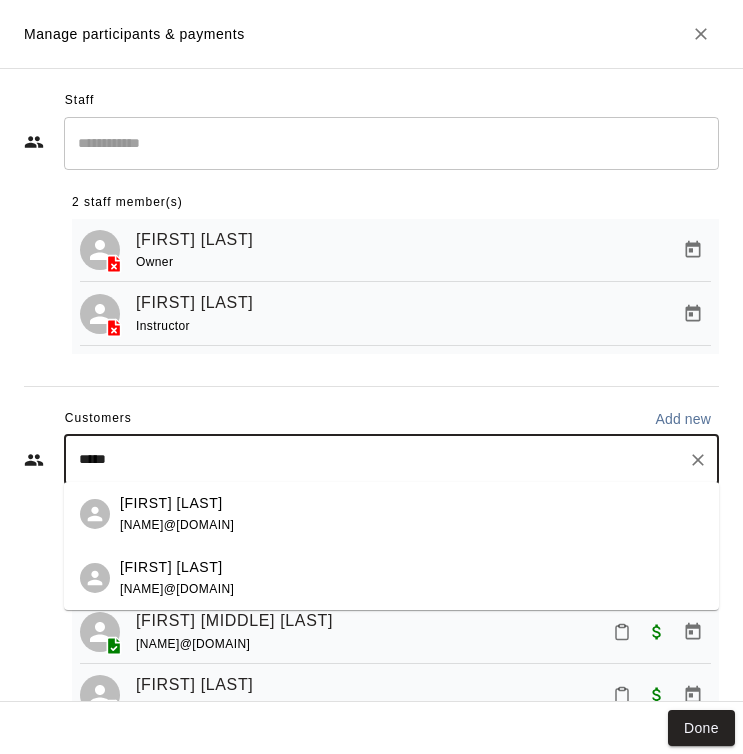 type on "******" 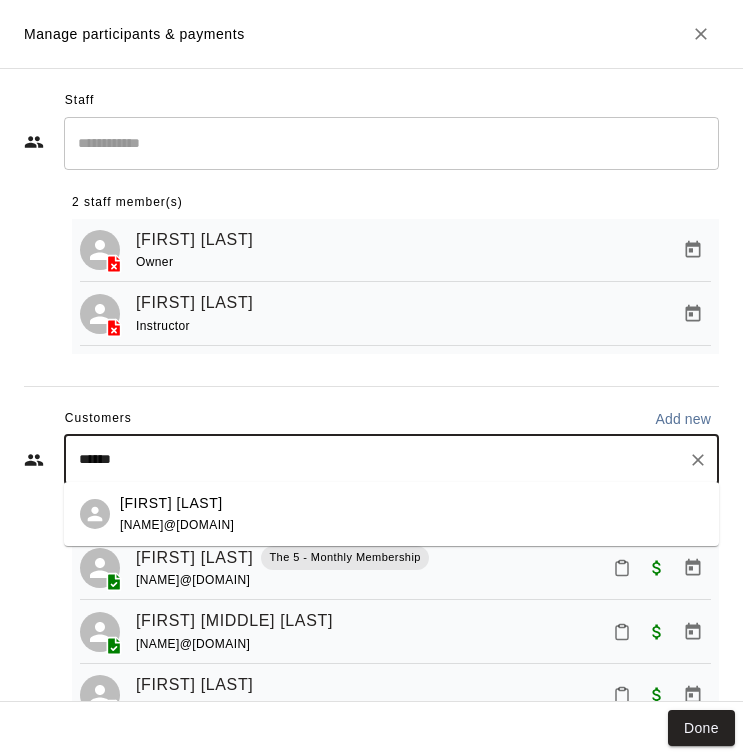 click on "[FIRST] [LAST]" at bounding box center (177, 503) 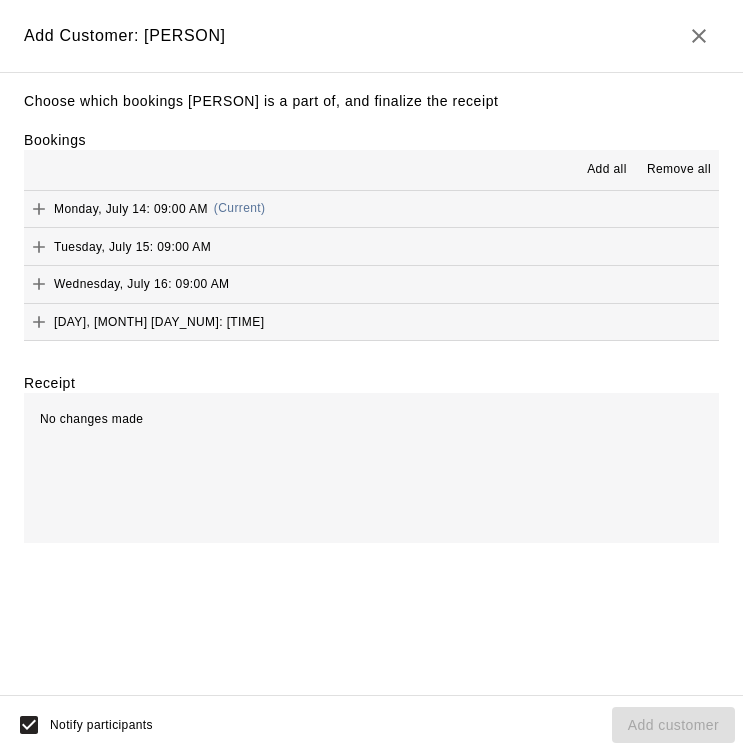 click at bounding box center (39, 209) 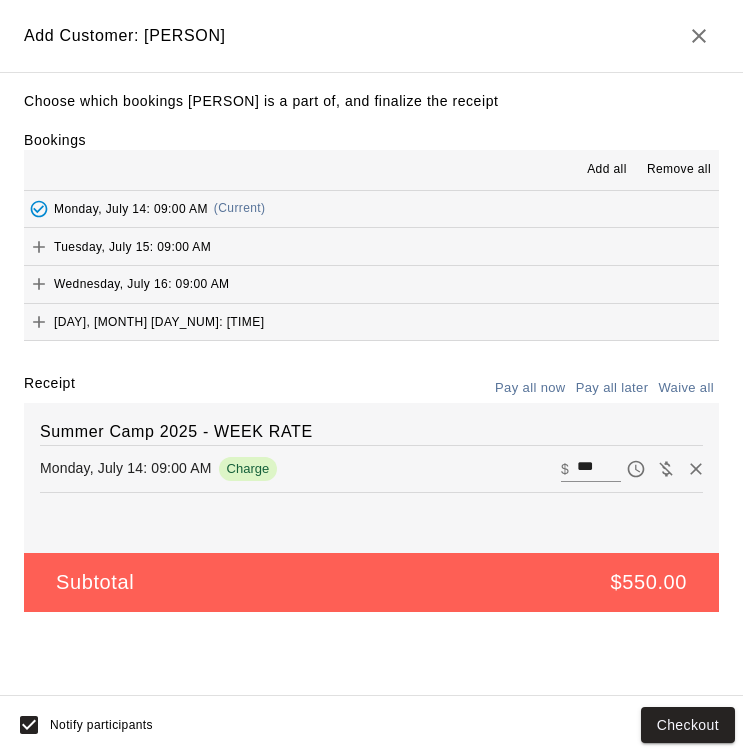 click 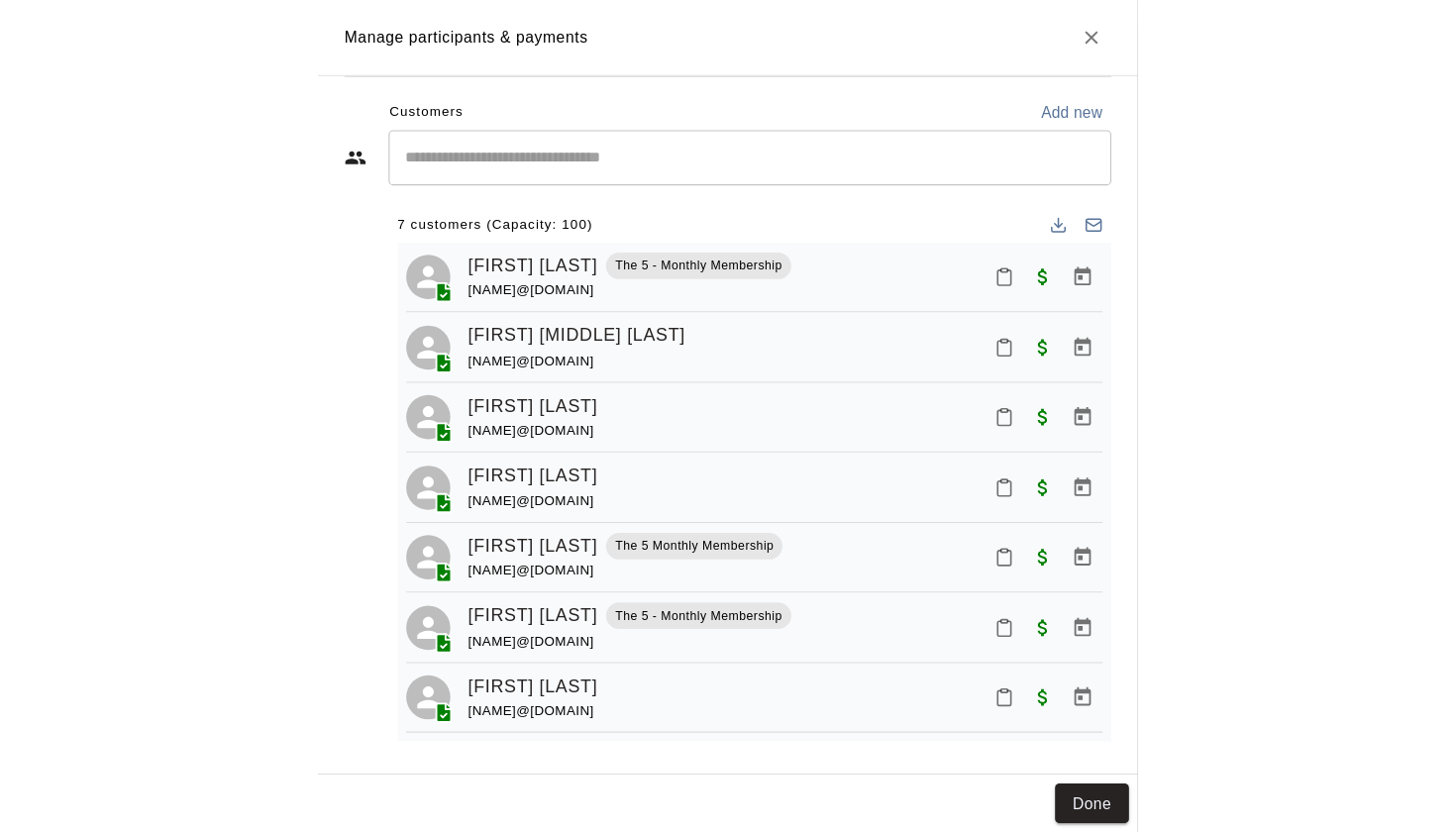scroll, scrollTop: 311, scrollLeft: 0, axis: vertical 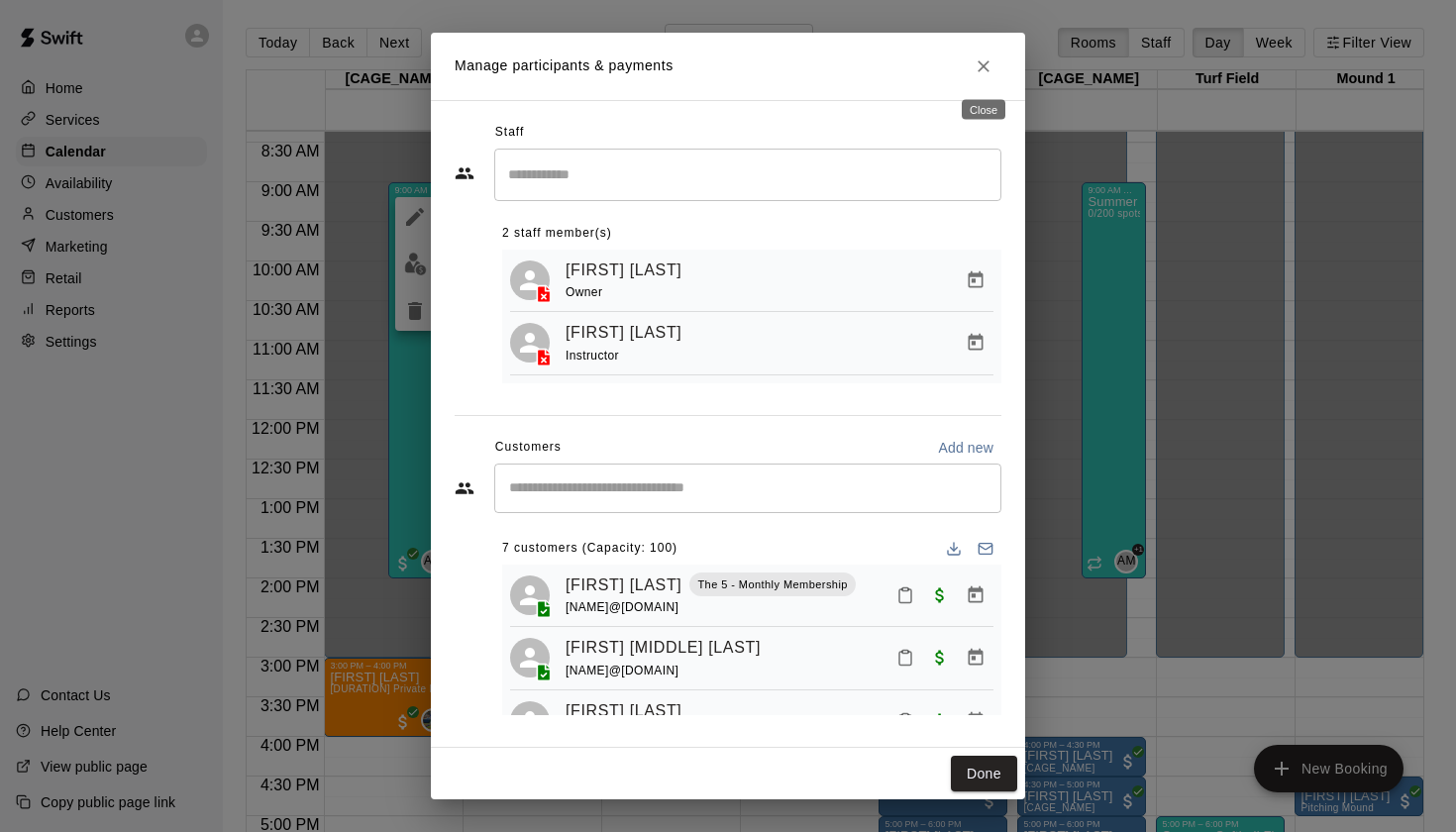 click 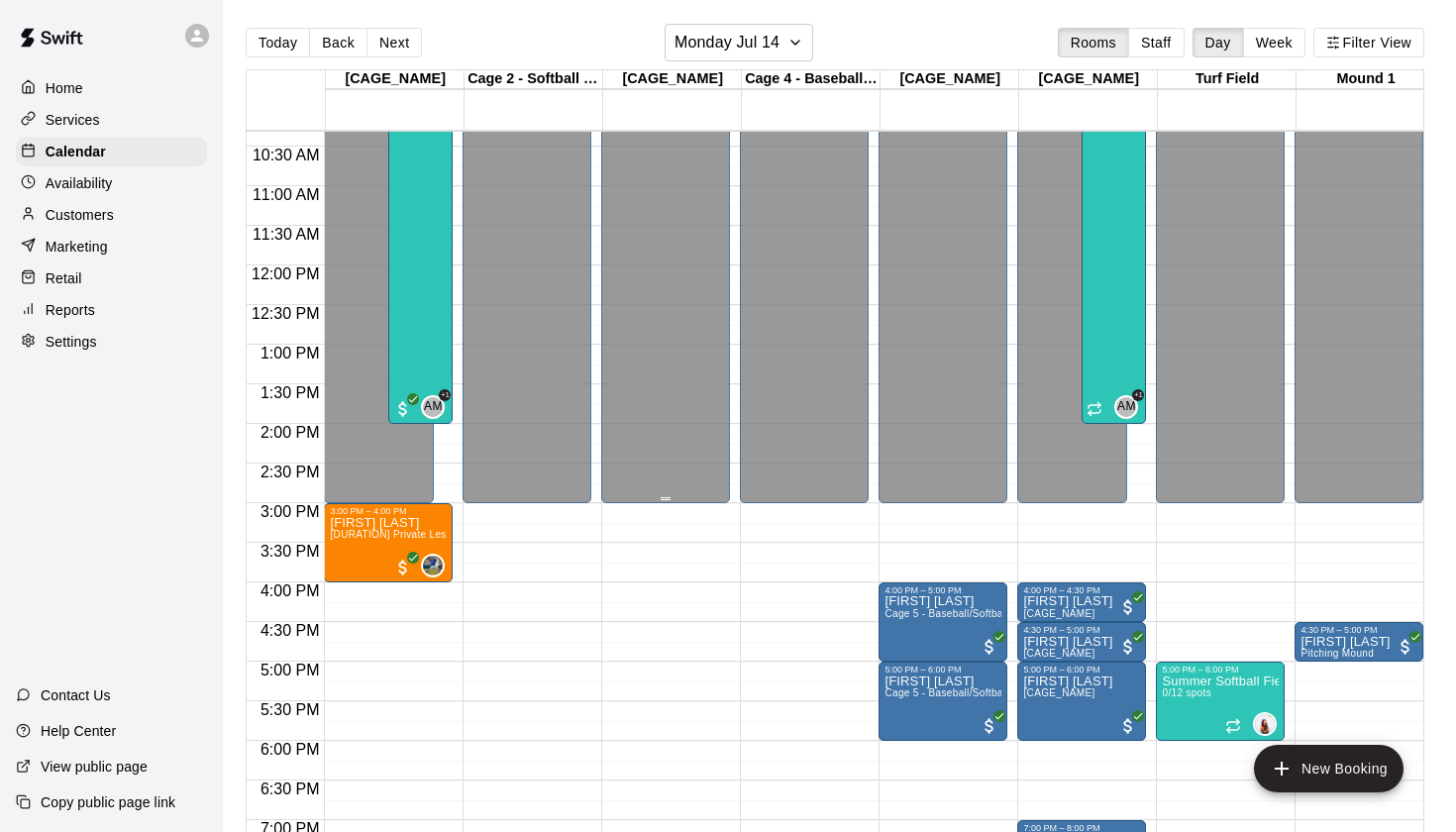 scroll, scrollTop: 830, scrollLeft: 0, axis: vertical 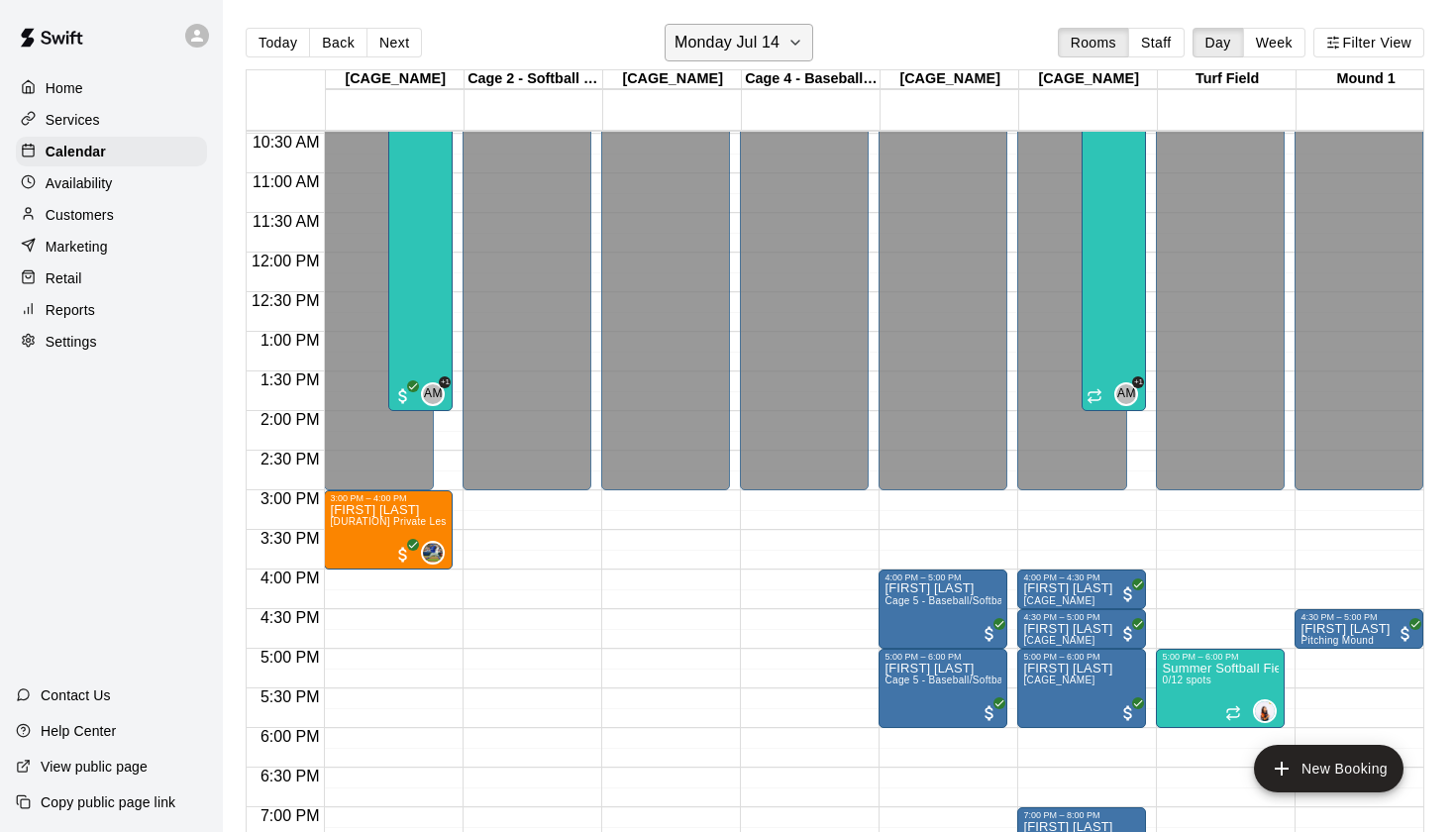 click on "Monday Jul 14" at bounding box center (727, 43) 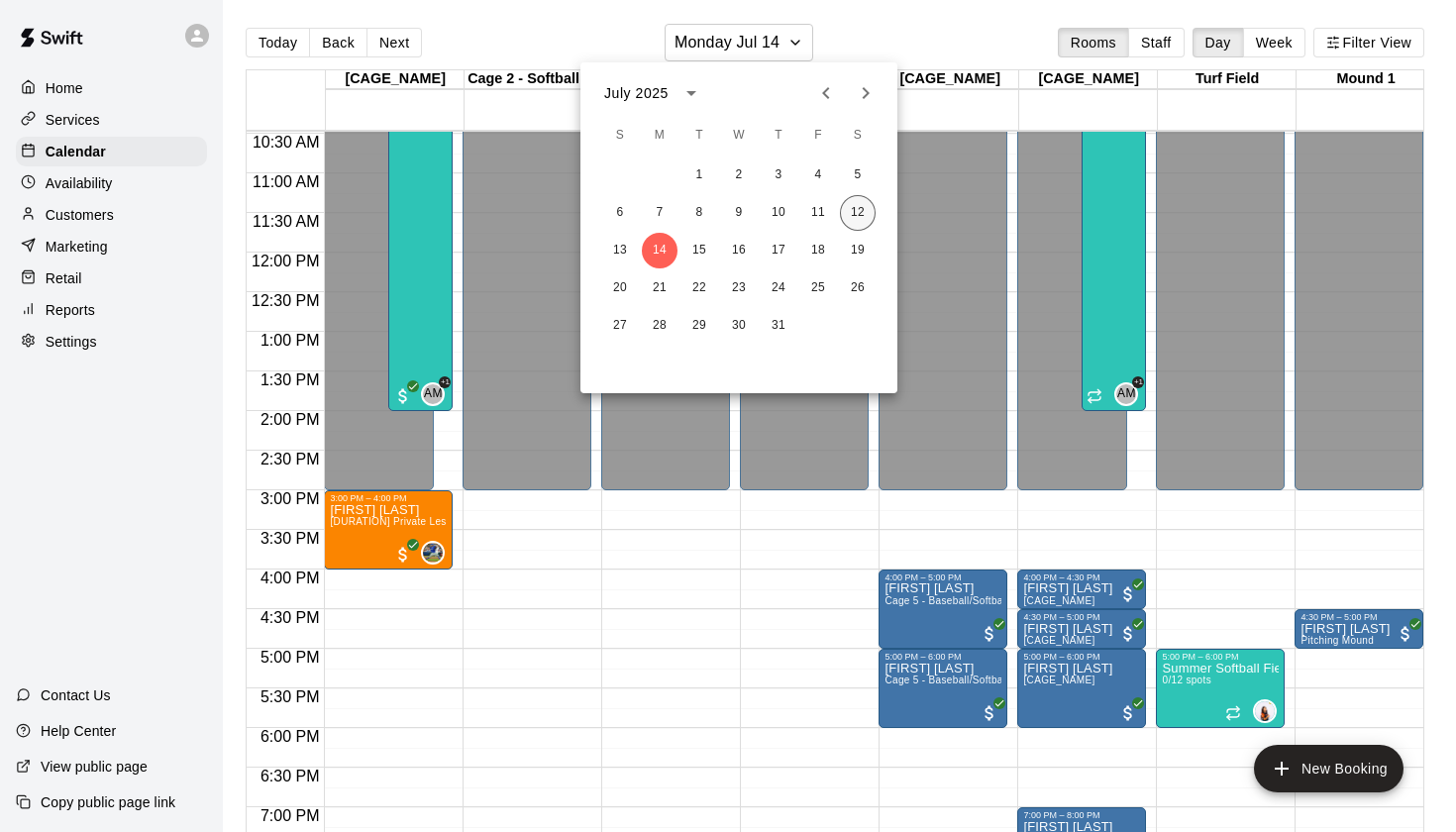 click on "12" at bounding box center (858, 213) 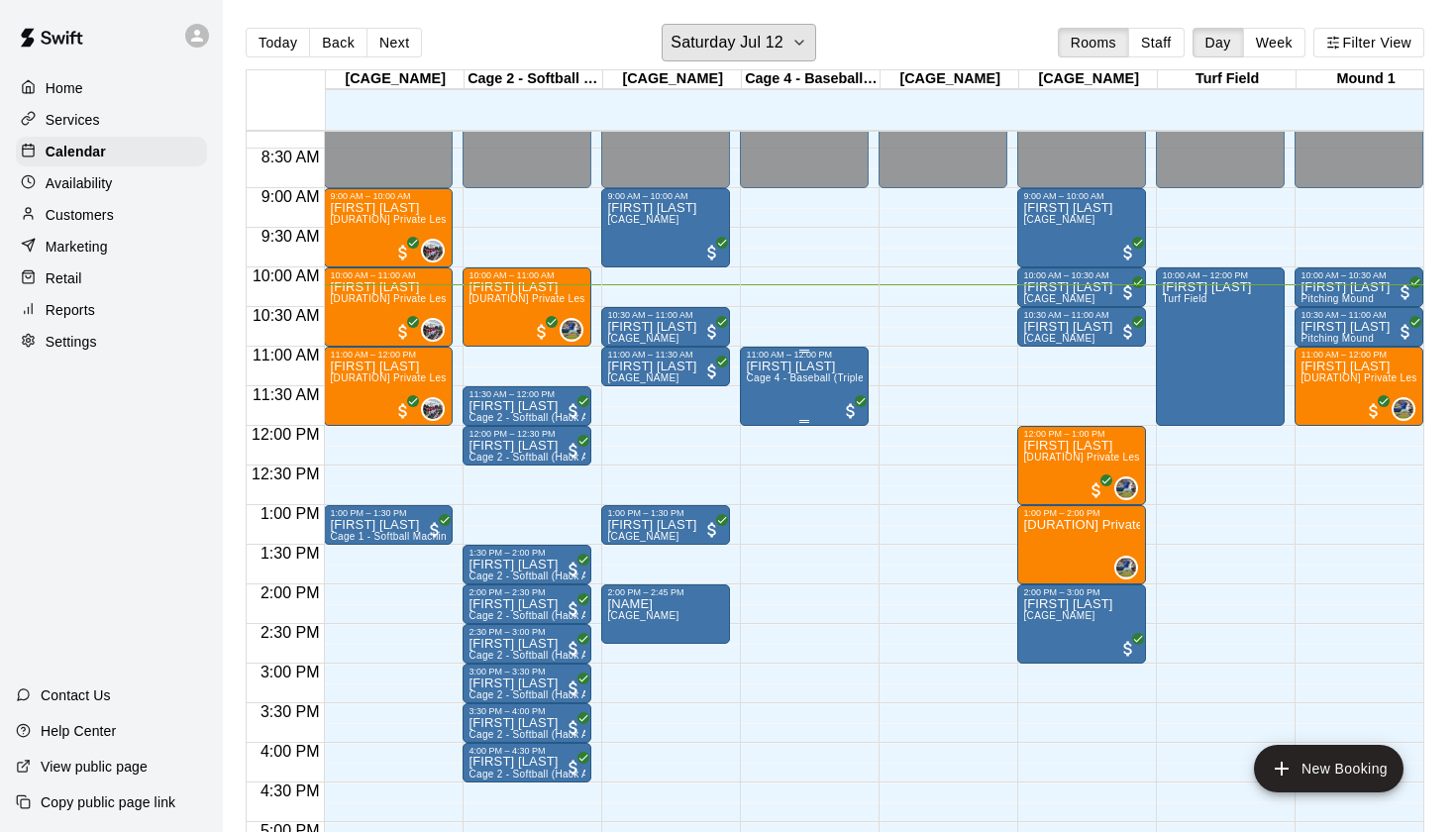 scroll, scrollTop: 658, scrollLeft: 0, axis: vertical 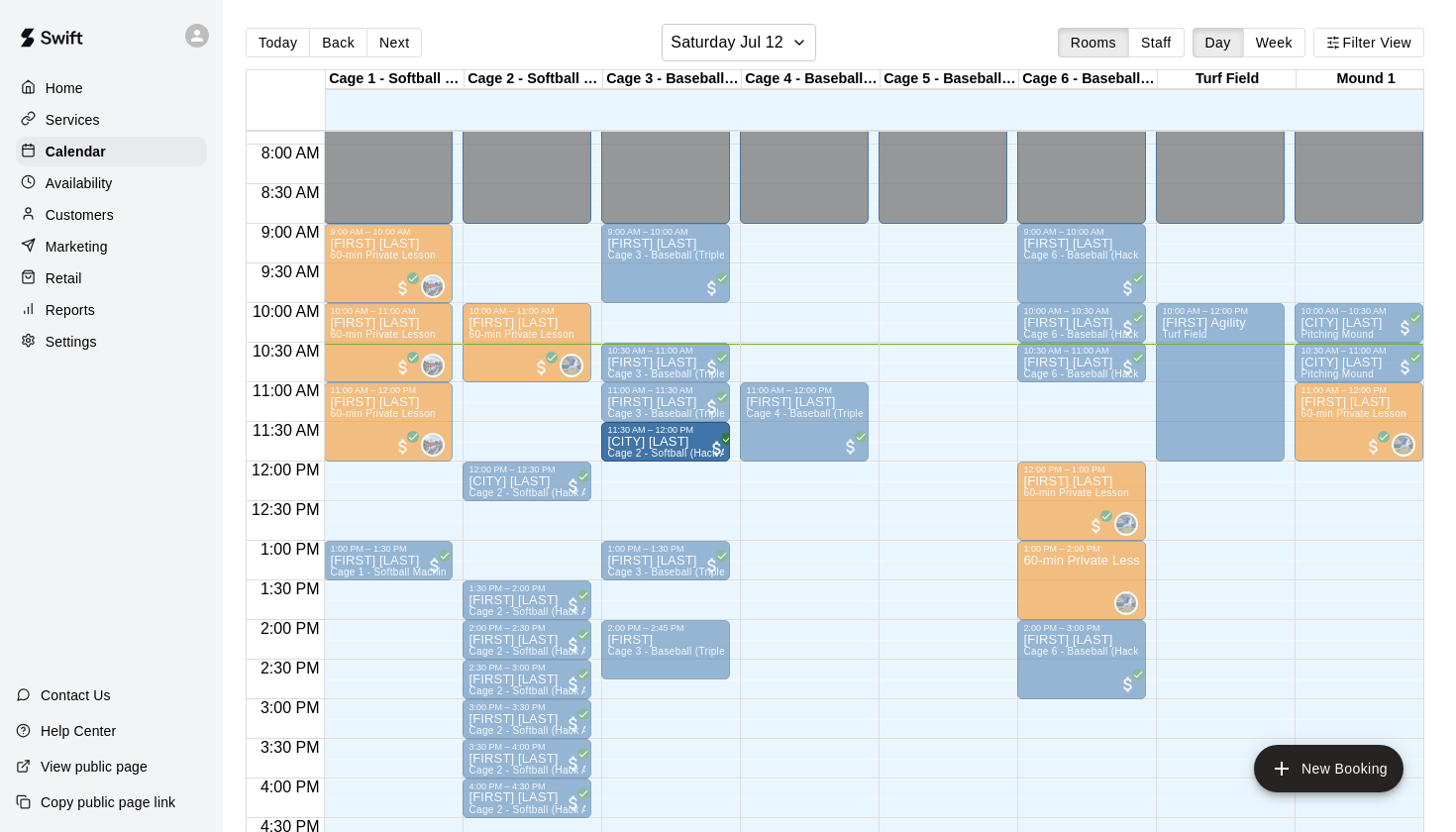 drag, startPoint x: 547, startPoint y: 451, endPoint x: 617, endPoint y: 451, distance: 70 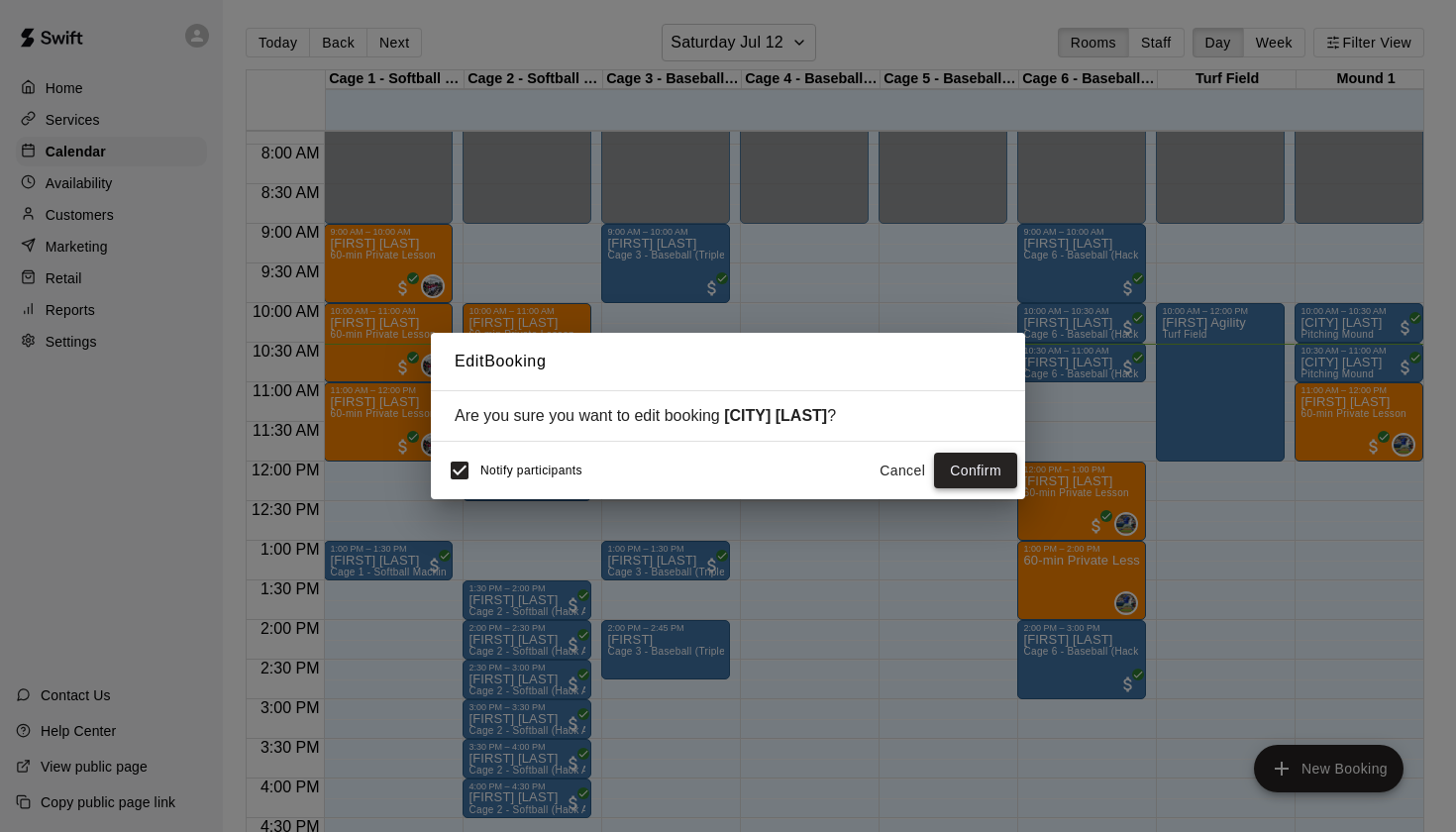 click on "Confirm" at bounding box center [976, 470] 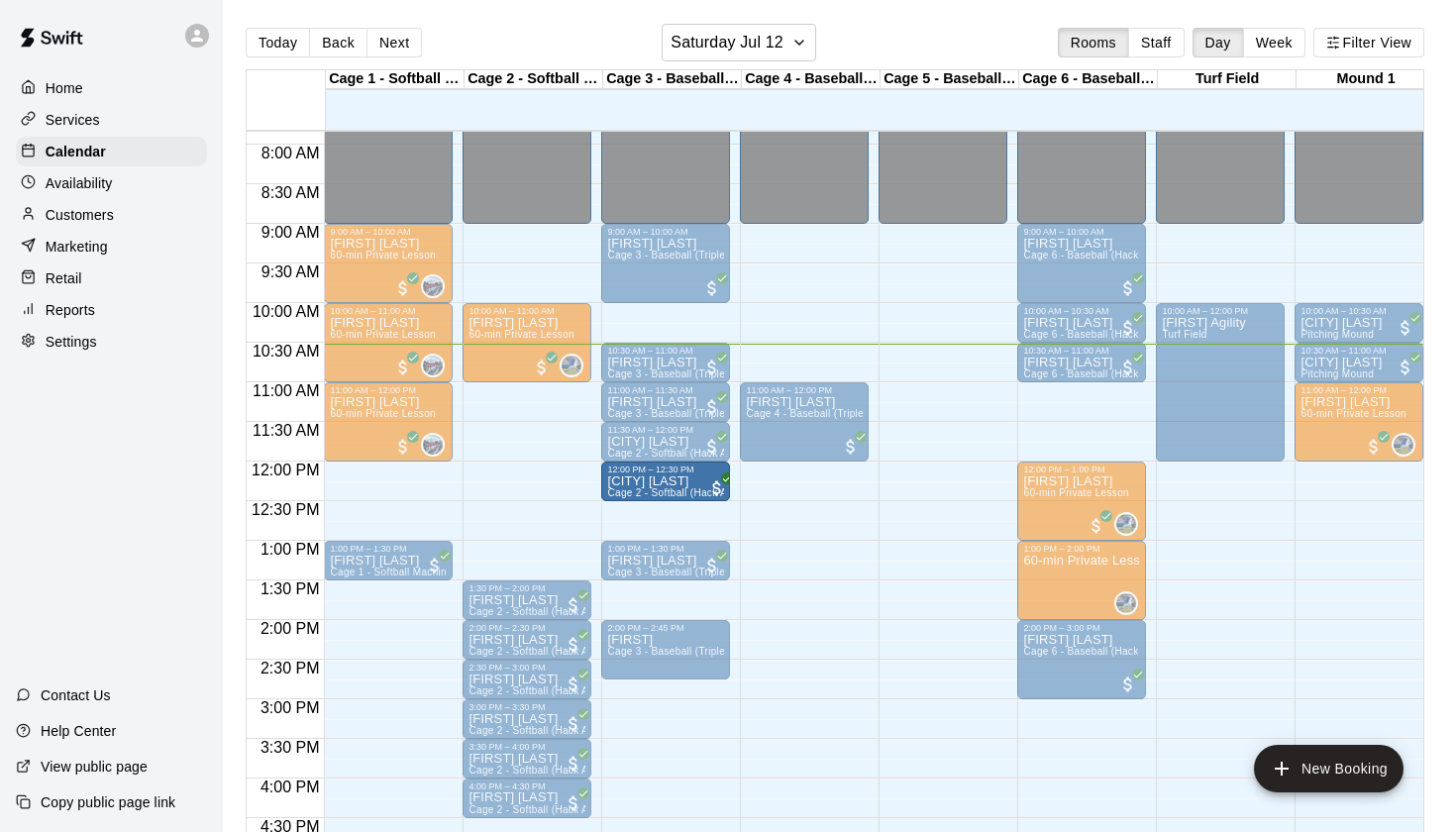 drag, startPoint x: 537, startPoint y: 479, endPoint x: 638, endPoint y: 482, distance: 101.044545 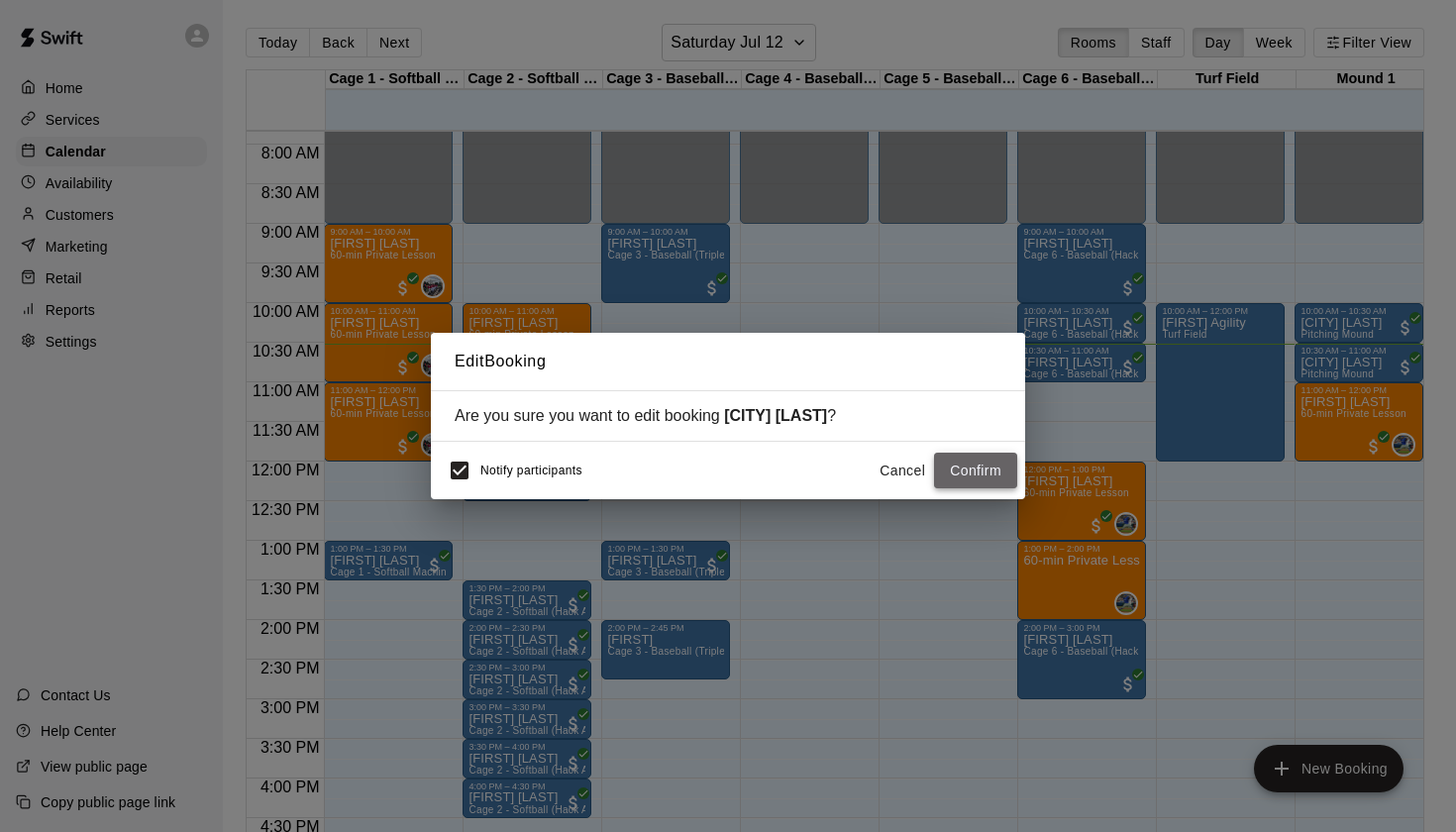 click on "Confirm" at bounding box center (976, 470) 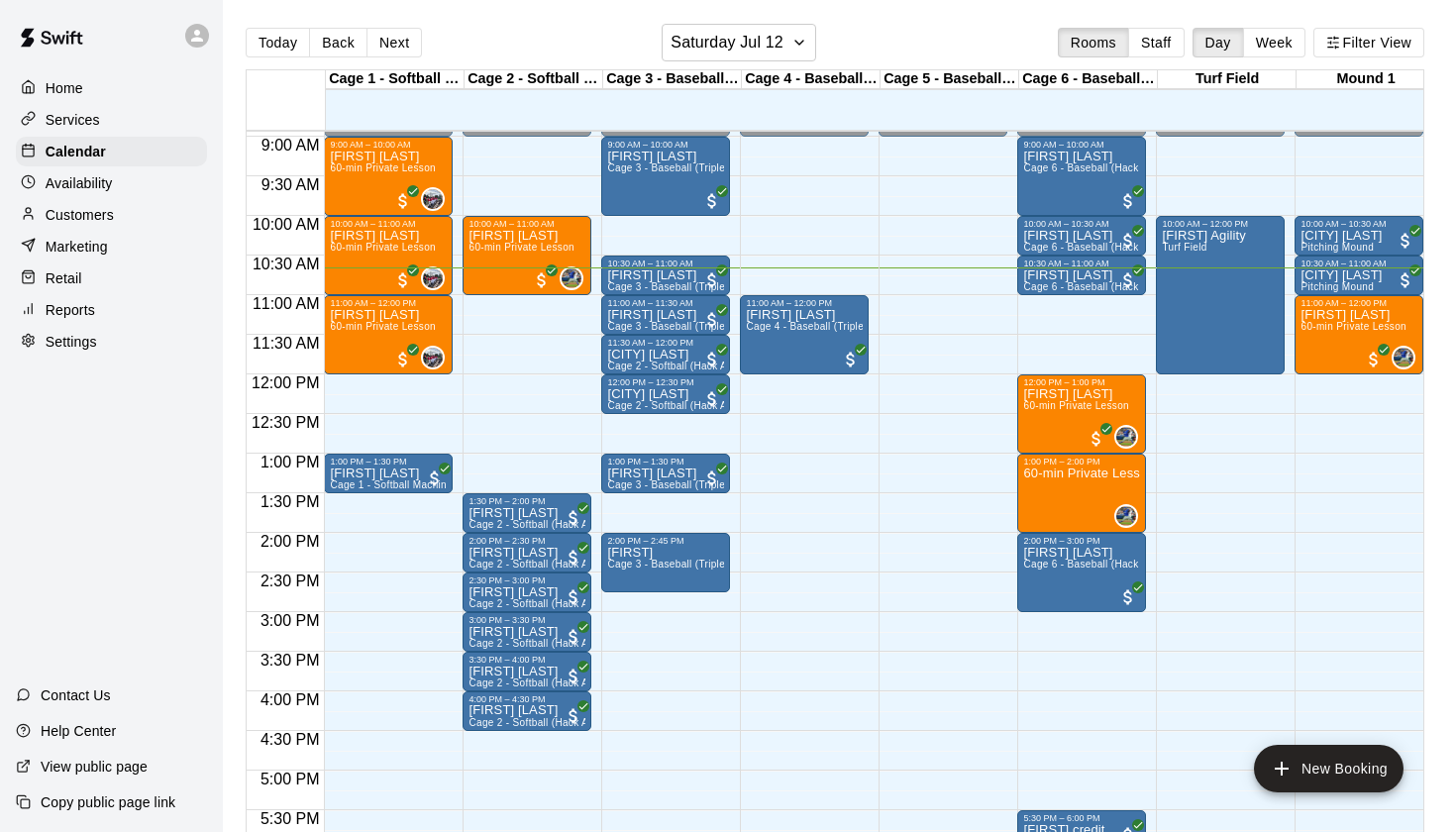 scroll, scrollTop: 709, scrollLeft: 0, axis: vertical 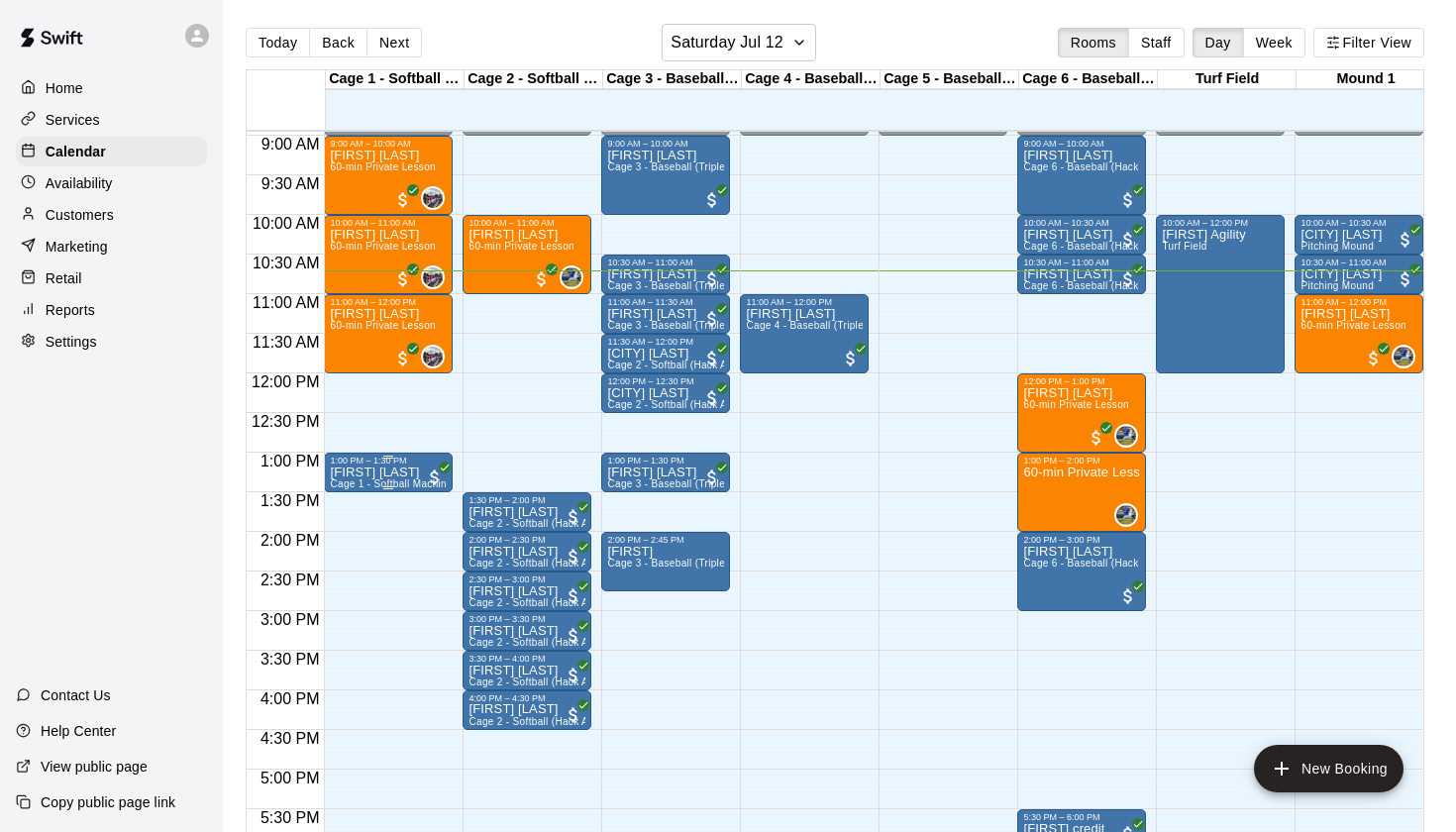 click on "Gianna Felix Cage 1 - Softball Machine" at bounding box center (388, 882) 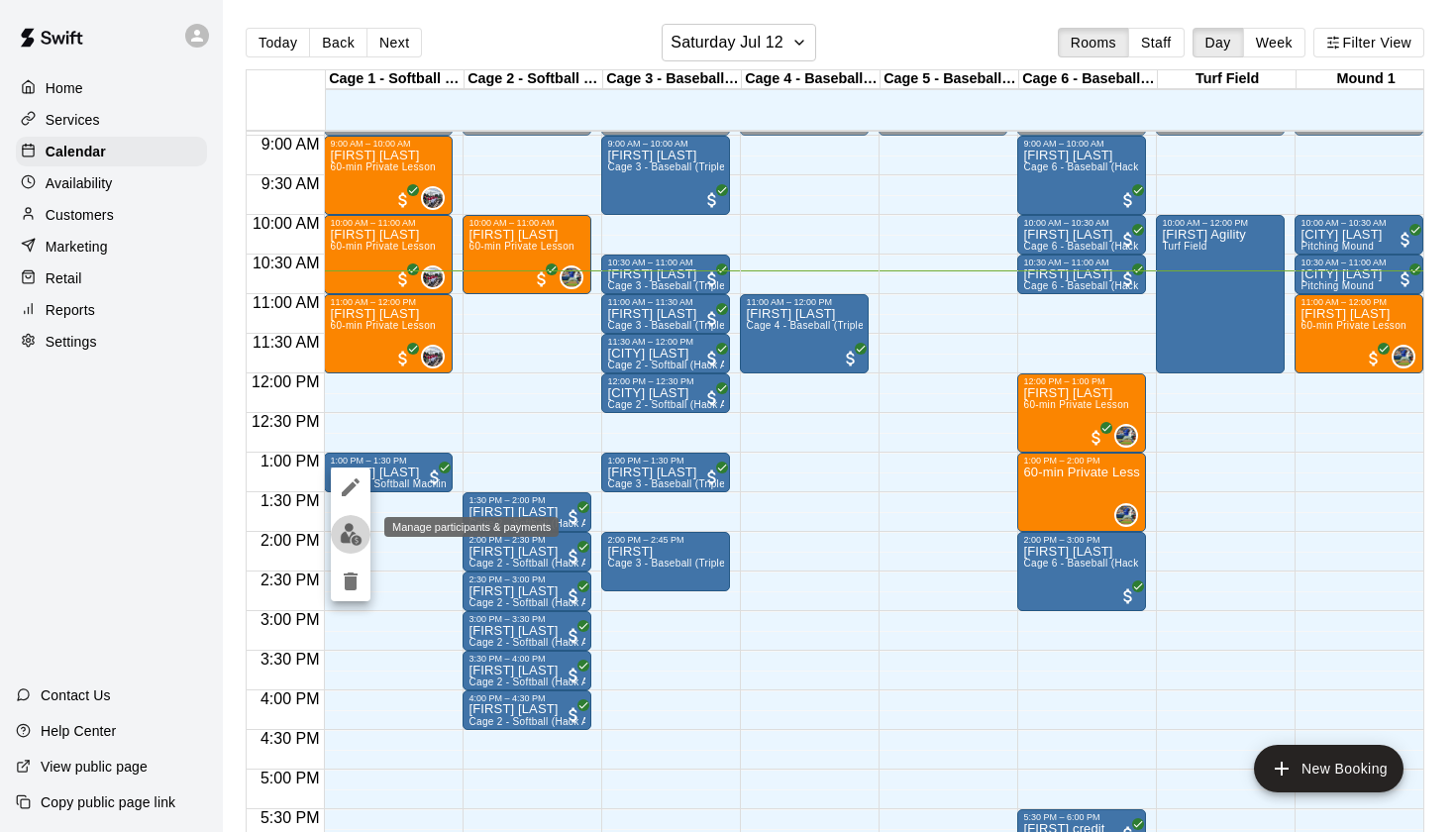 click at bounding box center [351, 534] 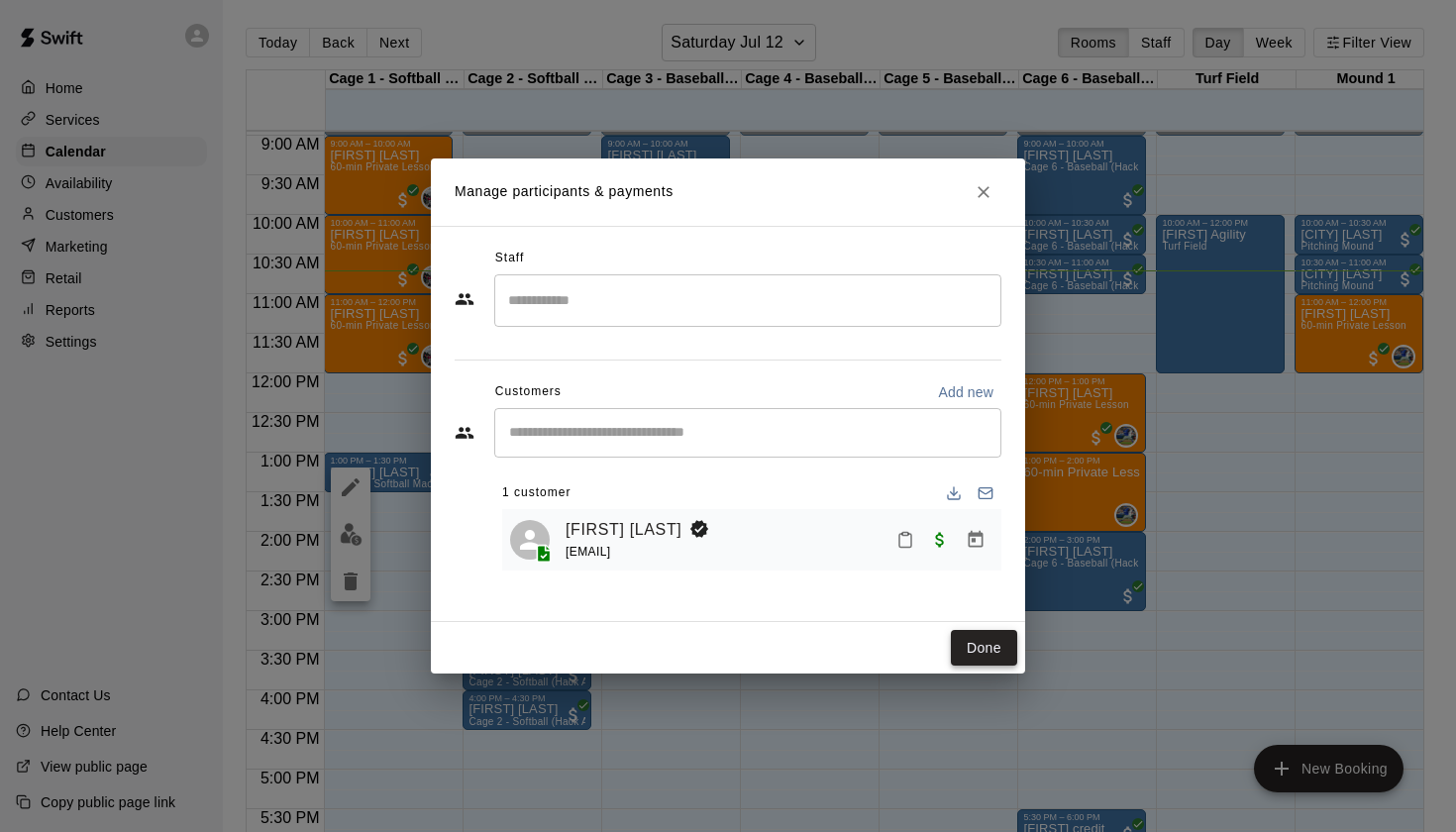 click on "Done" at bounding box center (984, 648) 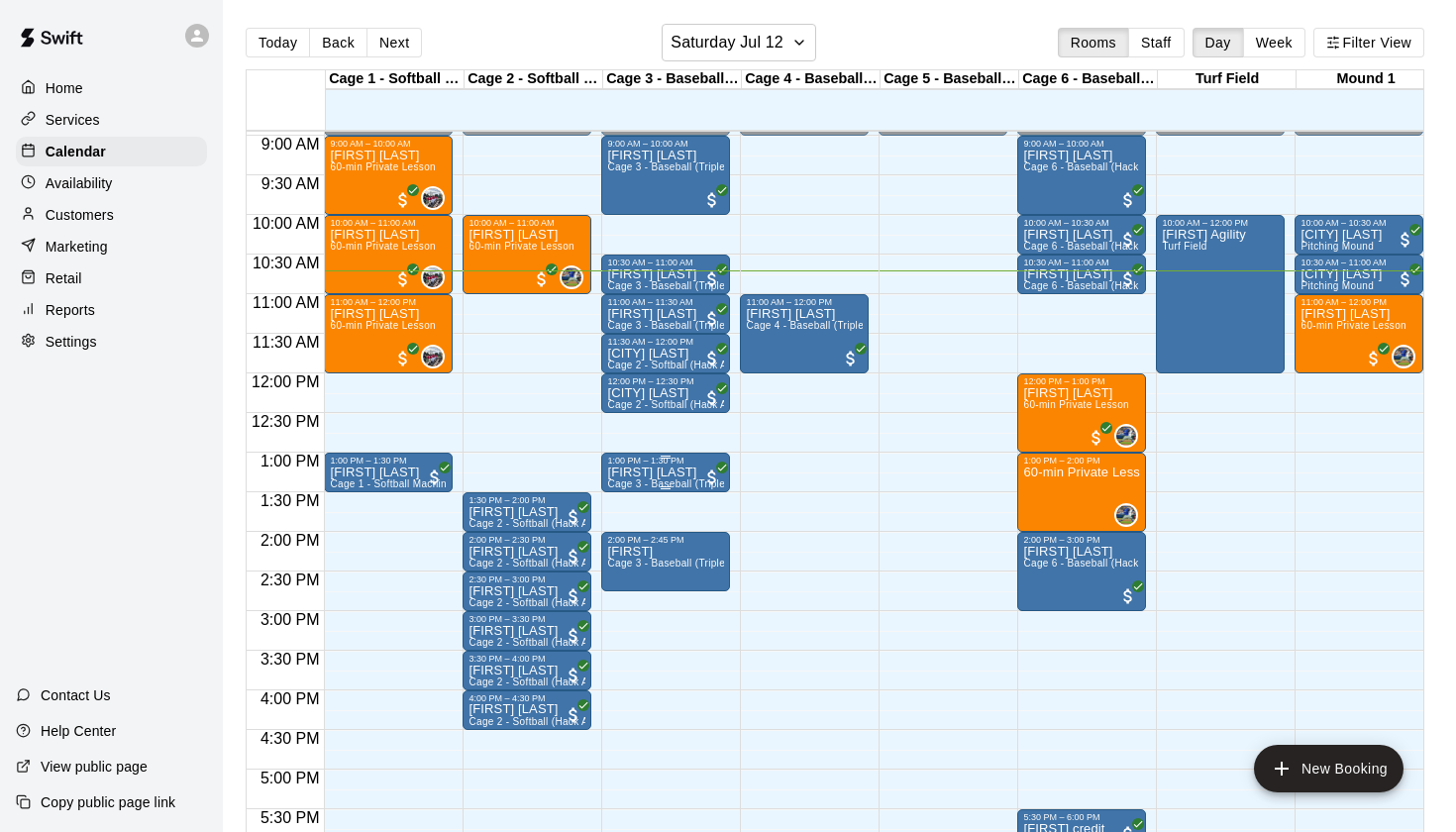 click on "Gabriel  Felix Cage 3 - Baseball (Triple Play)" at bounding box center [666, 882] 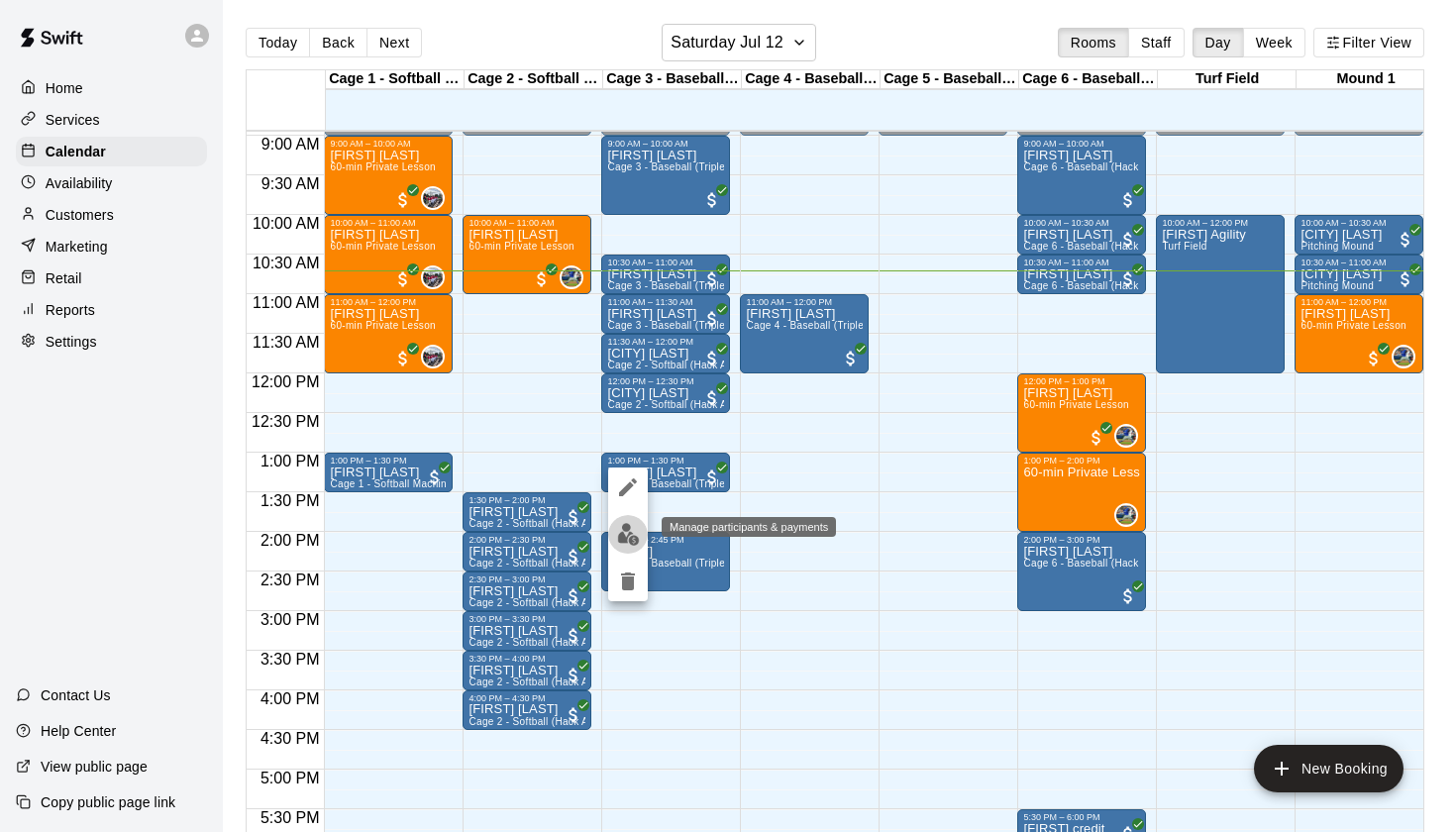 click at bounding box center (628, 534) 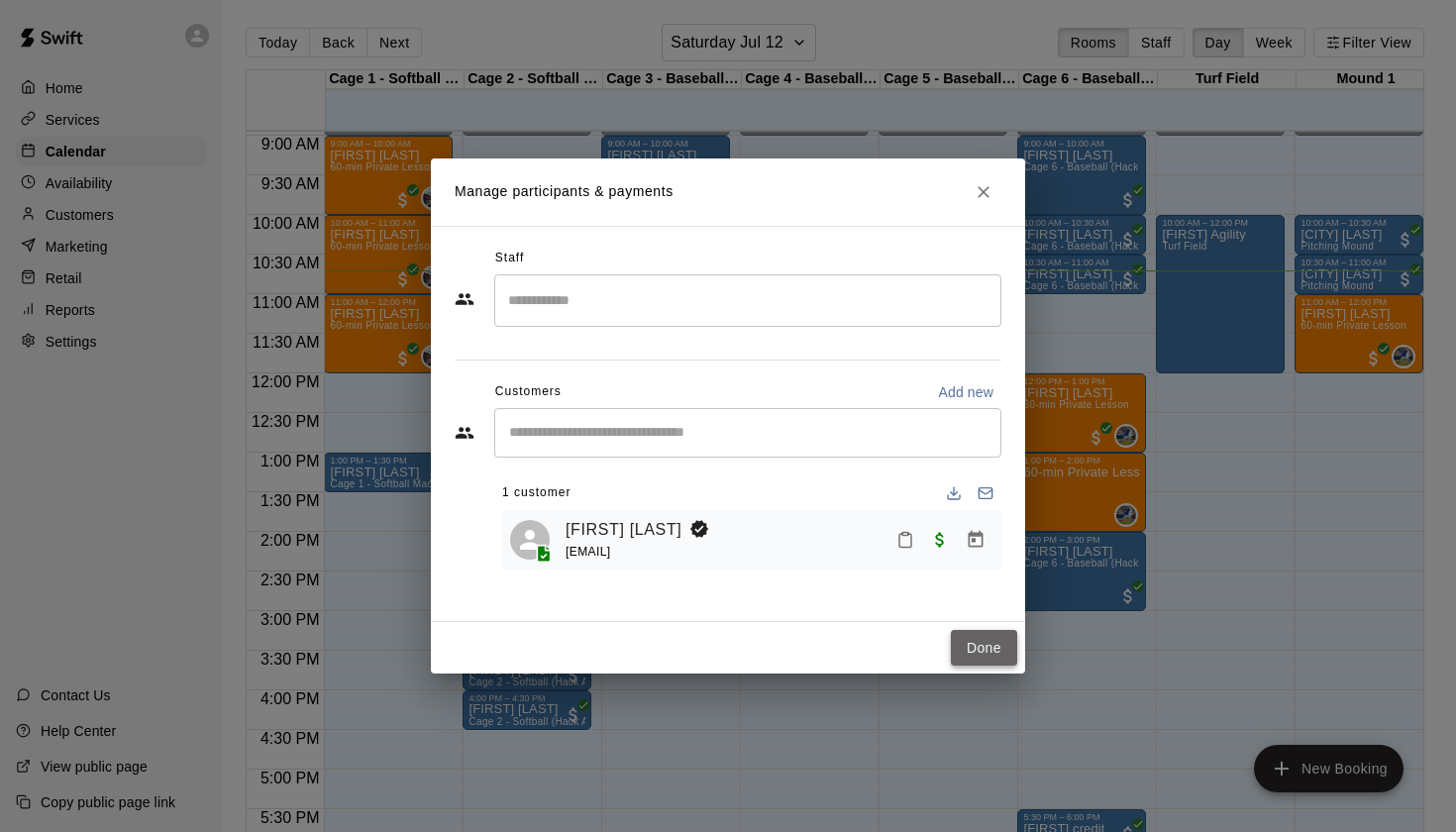 click on "Done" at bounding box center [984, 648] 